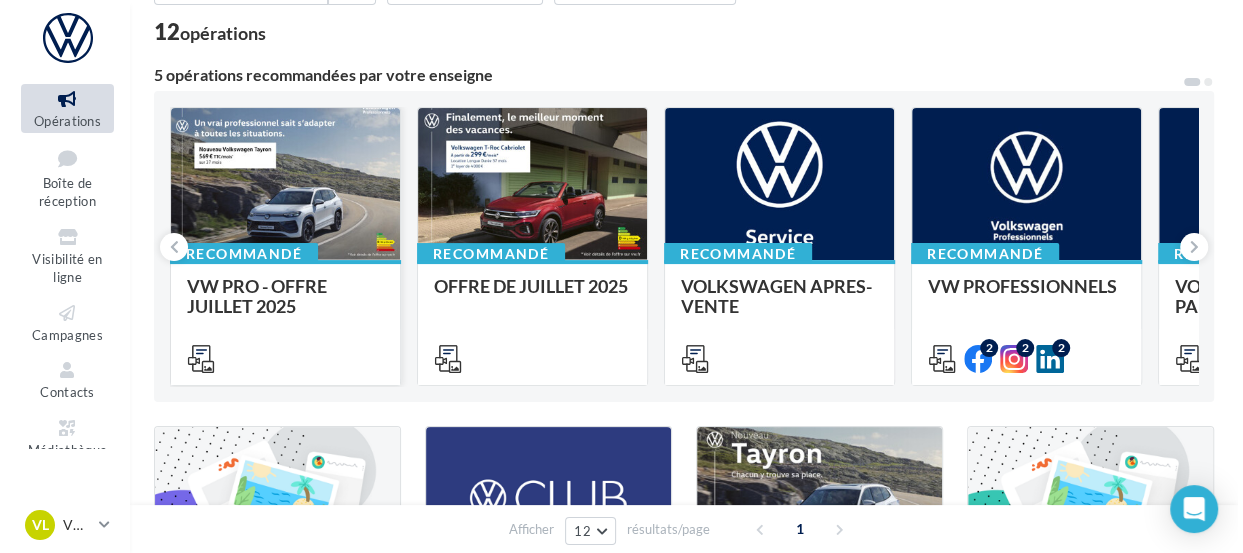 scroll, scrollTop: 122, scrollLeft: 0, axis: vertical 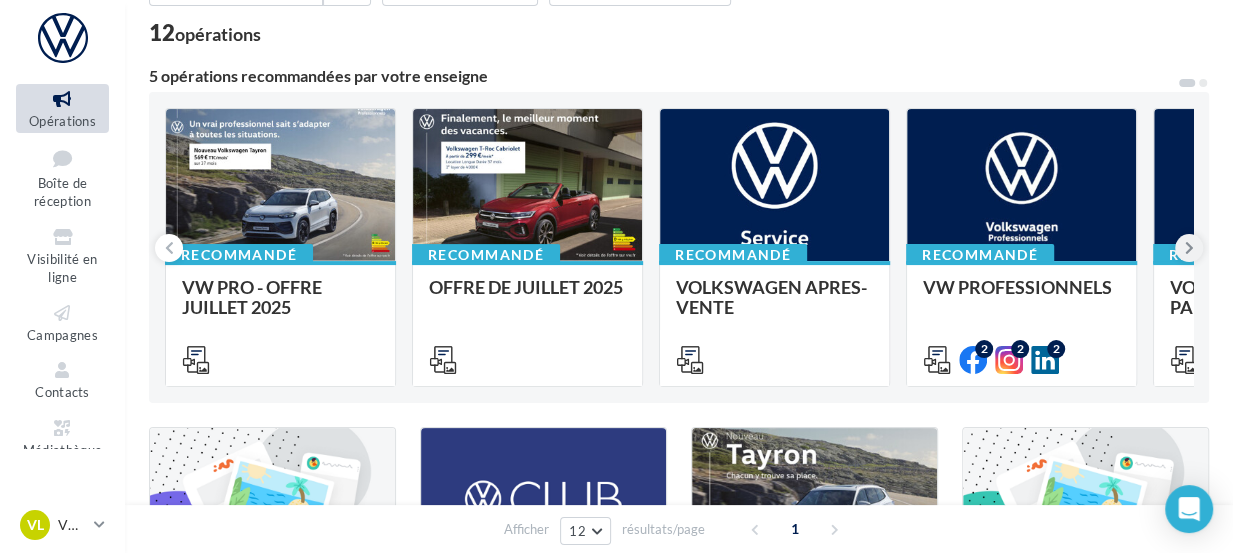 click at bounding box center [1189, 248] 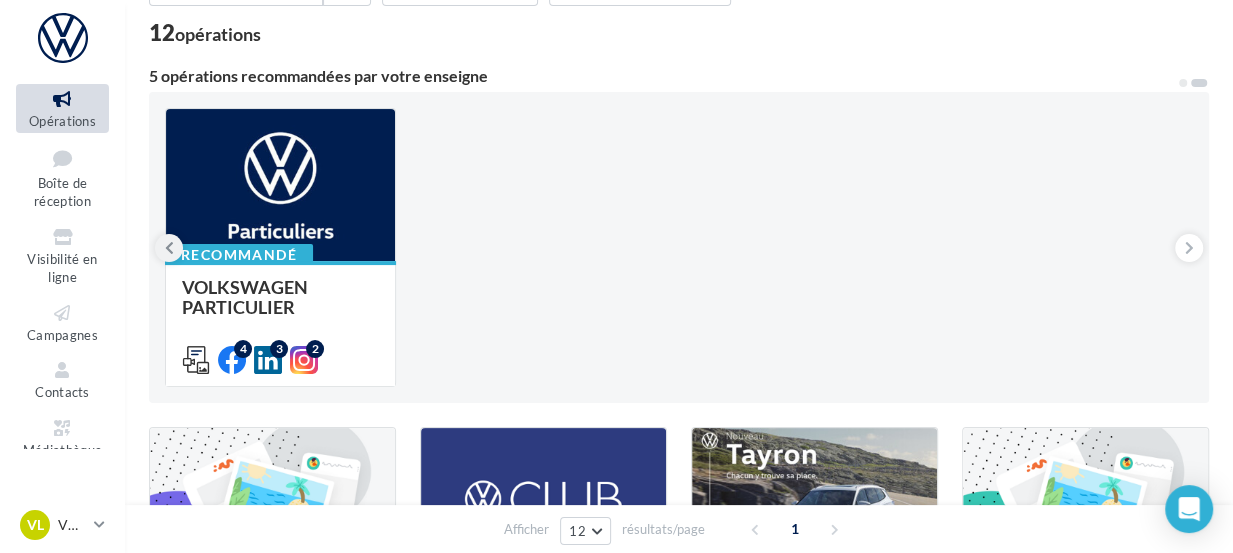 click at bounding box center [169, 248] 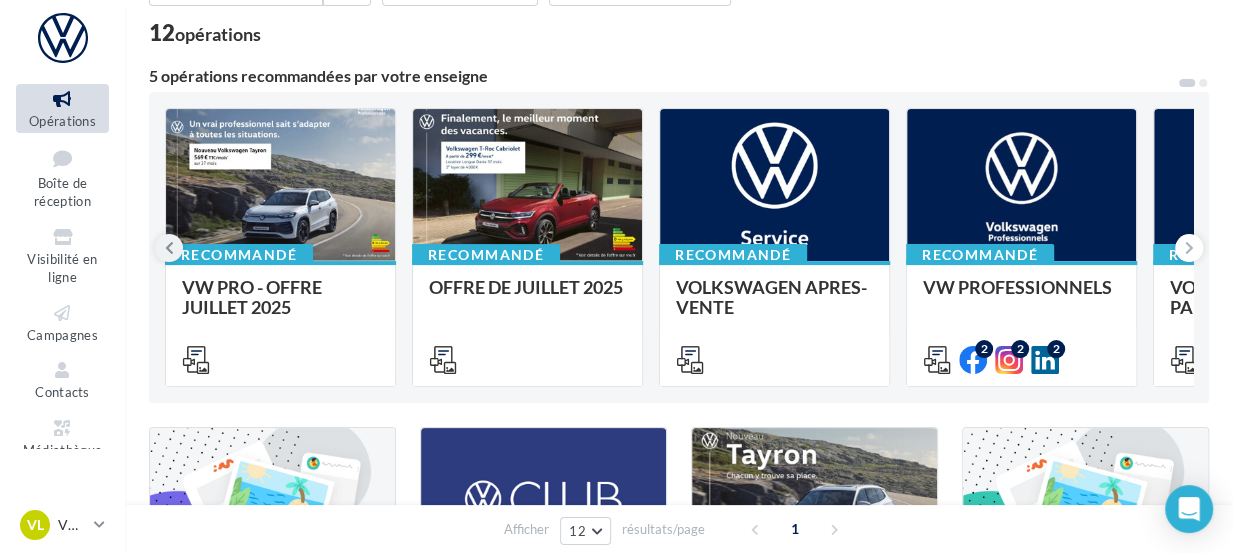 click at bounding box center (169, 248) 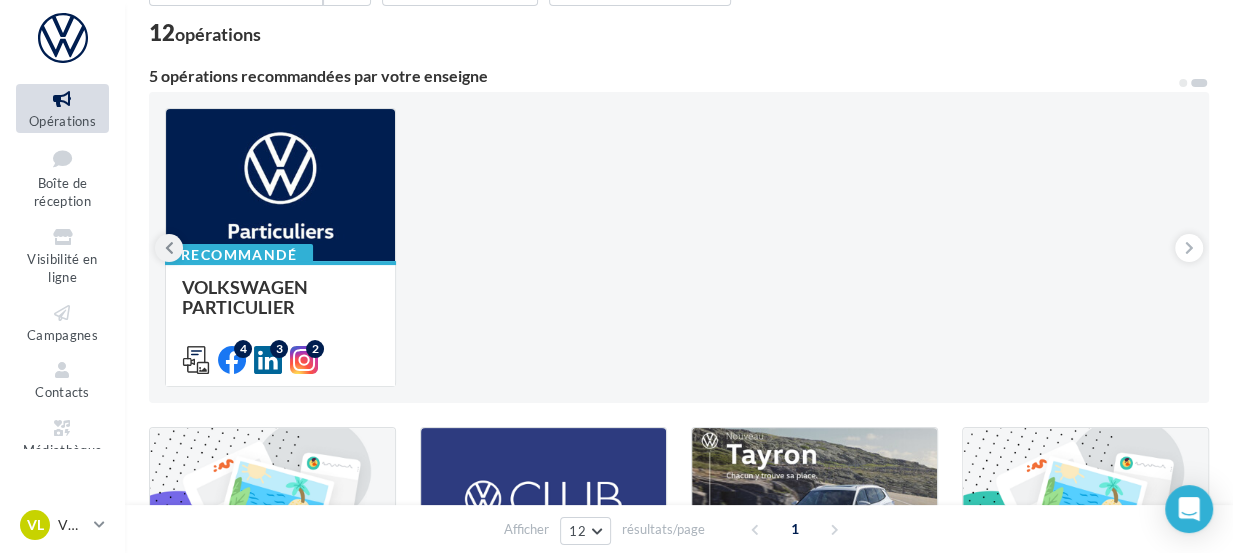 click at bounding box center [169, 248] 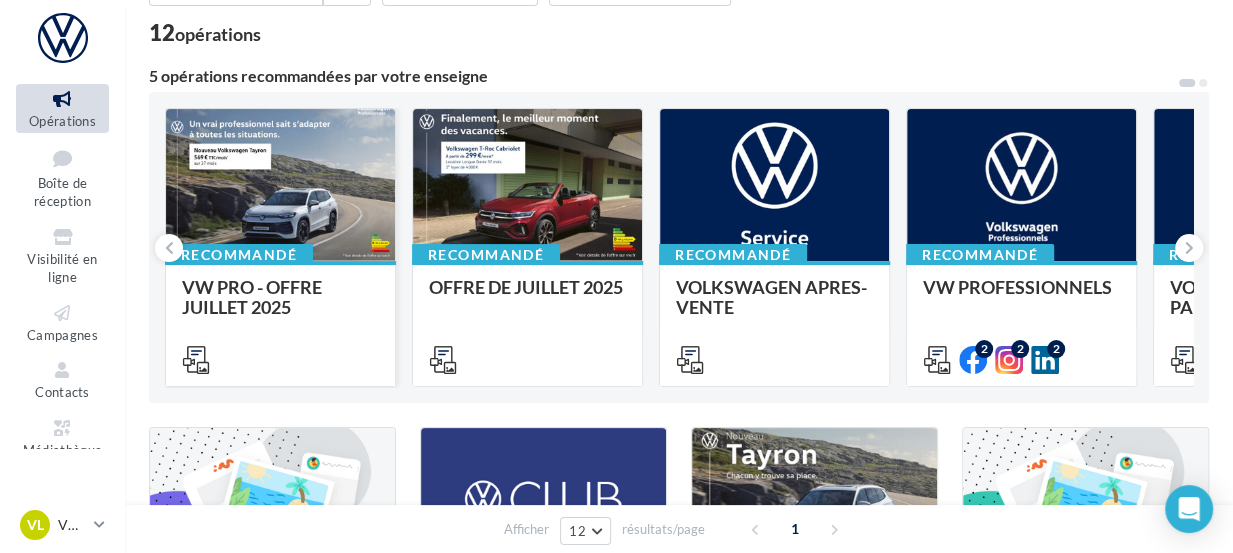 click on "VW PRO - OFFRE JUILLET 2025" at bounding box center (252, 297) 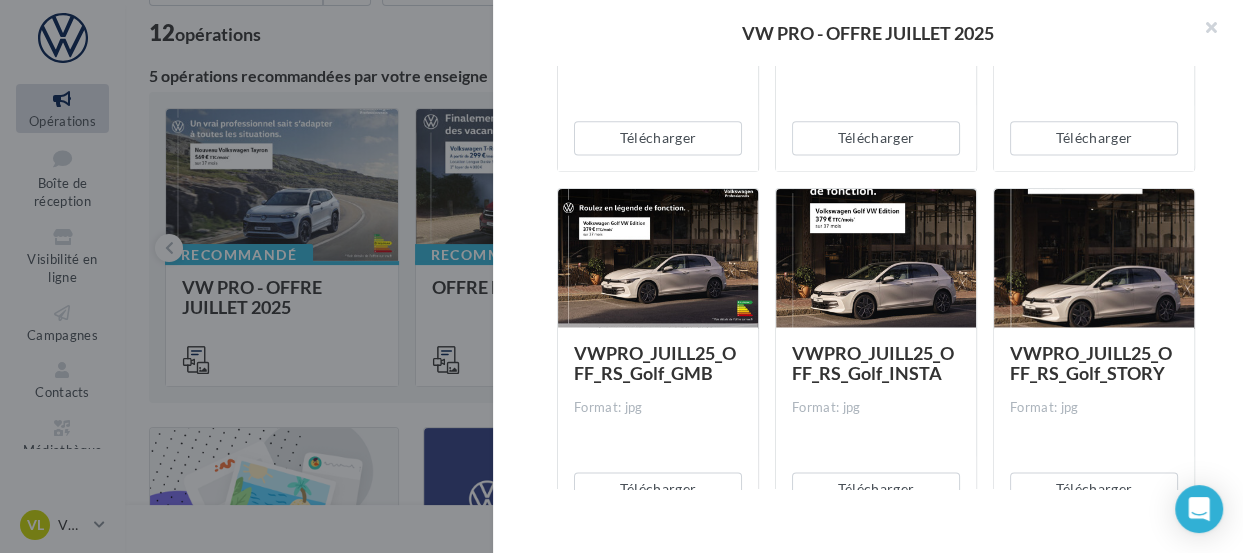 scroll, scrollTop: 1631, scrollLeft: 0, axis: vertical 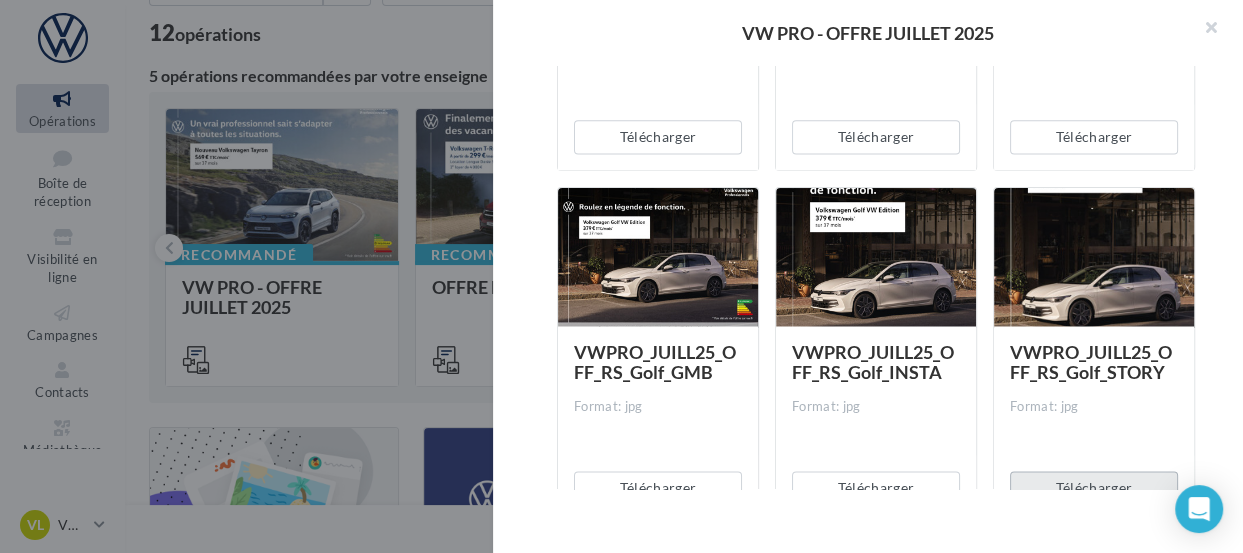 click on "Télécharger" at bounding box center (1094, 488) 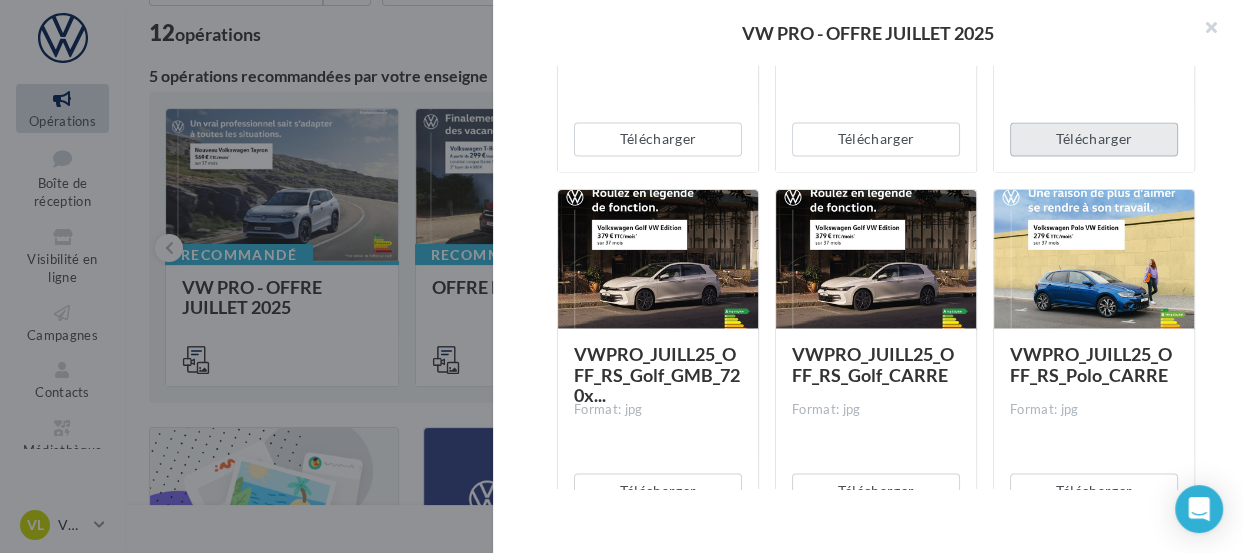 scroll, scrollTop: 1987, scrollLeft: 0, axis: vertical 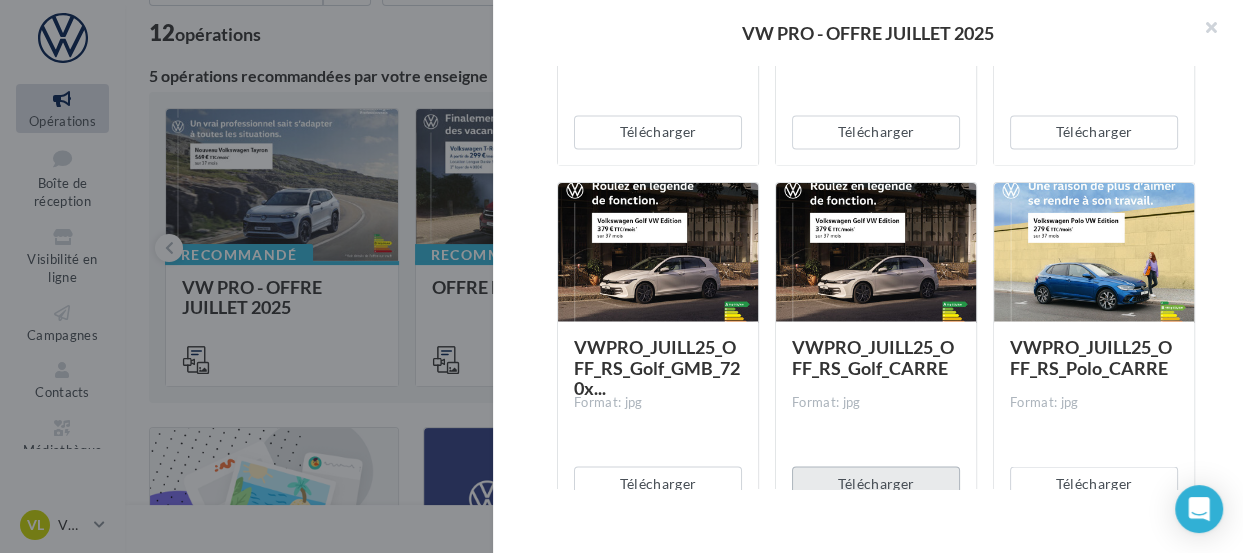 click on "Télécharger" at bounding box center [876, 483] 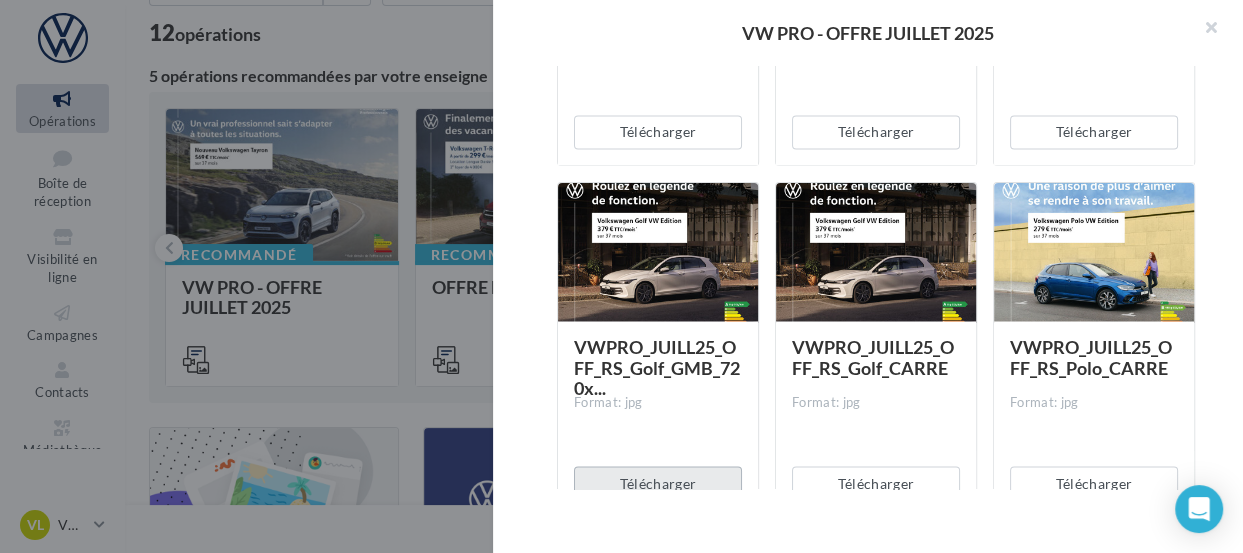 click on "Télécharger" at bounding box center [658, 483] 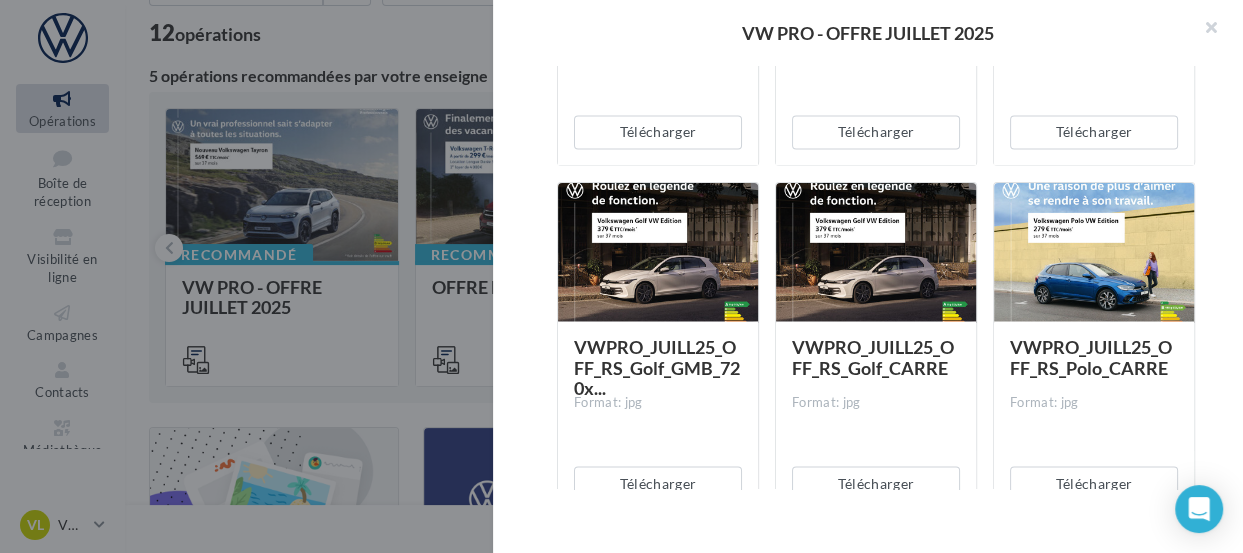 click on "Description
Non renseignée
VW Pro
Offre du mois
Document
Documents liés à la campagne
Prévisualisation
72 documents disponibles
VWPRO_JUILL25_OFF_Email_ID.5
Format: zip
Télécharger
VWPRO_JUILL25_OFF_Email_ID.7
Format: zip
Télécharger
VWPRO_JUILL25_OFF_Email_ID.3
Format: zip
Télécharger
VWPRO_JUILL25_OFF_Email_ID.4
Format: zip
Télécharger" at bounding box center (876, 277) 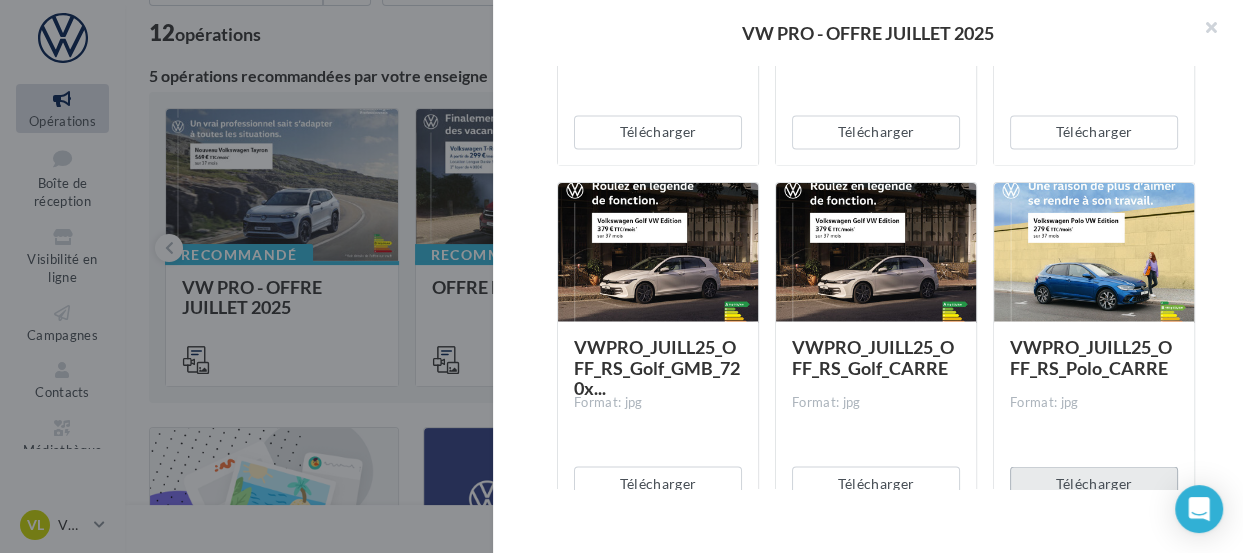 click on "Télécharger" at bounding box center (1094, 483) 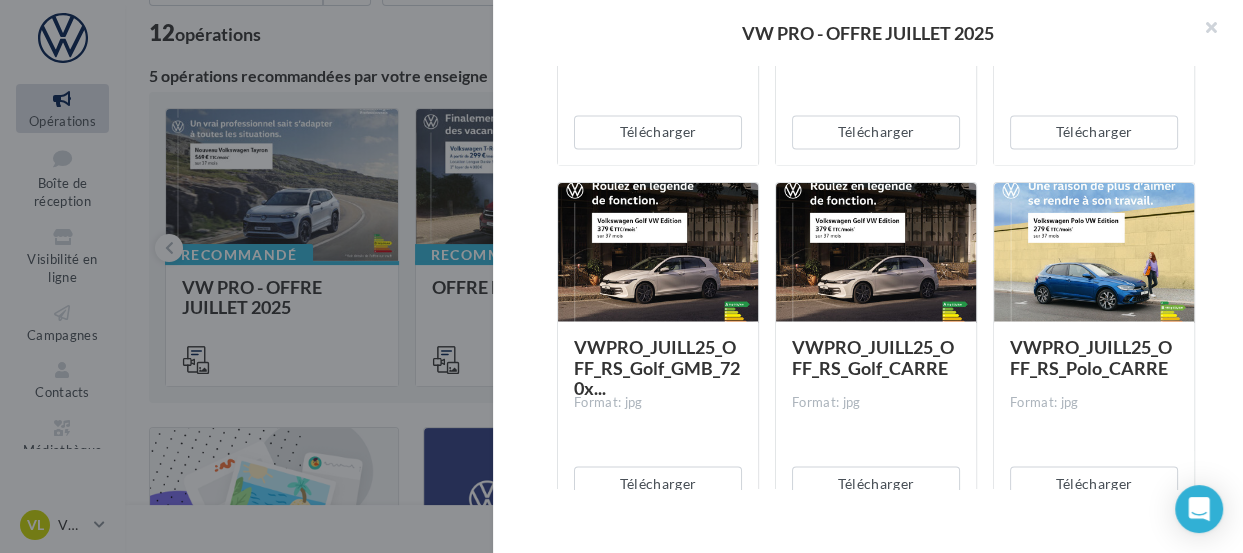 click on "Description
Non renseignée
VW Pro
Offre du mois
Document
Documents liés à la campagne
Prévisualisation
72 documents disponibles
VWPRO_JUILL25_OFF_Email_ID.5
Format: zip
Télécharger
VWPRO_JUILL25_OFF_Email_ID.7
Format: zip
Télécharger
VWPRO_JUILL25_OFF_Email_ID.3
Format: zip
Télécharger
VWPRO_JUILL25_OFF_Email_ID.4
Format: zip
Télécharger" at bounding box center (876, 277) 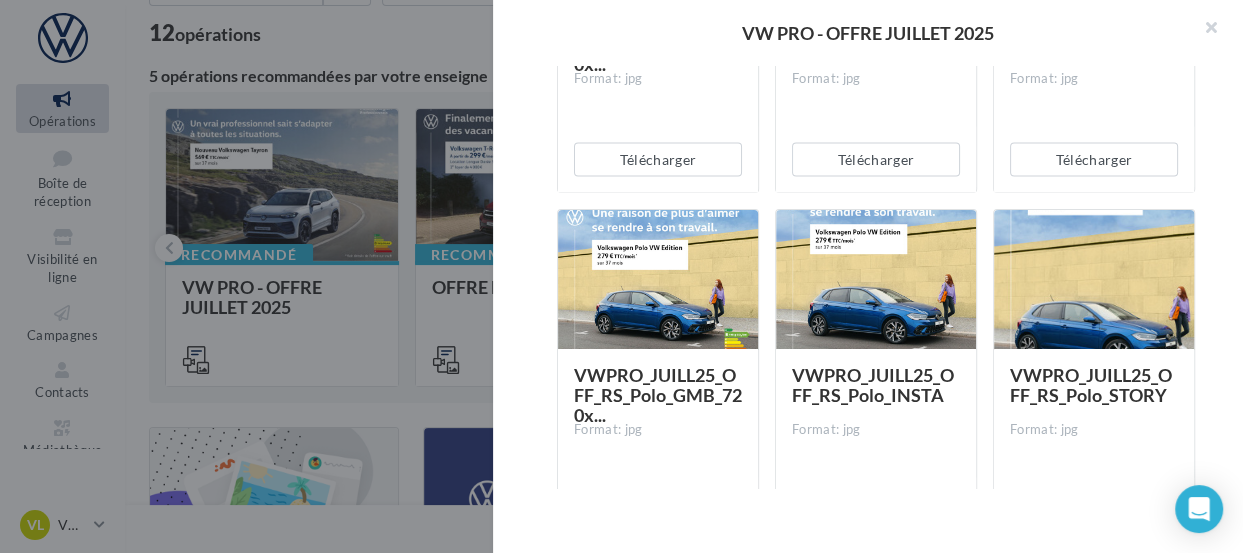 scroll, scrollTop: 2411, scrollLeft: 0, axis: vertical 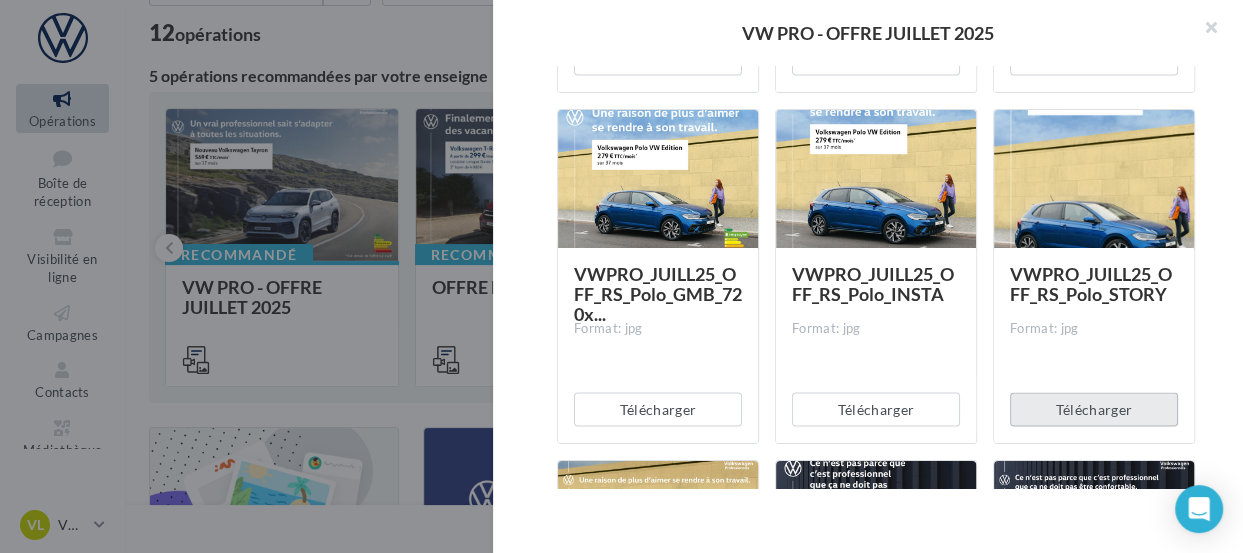 click on "Télécharger" at bounding box center [1094, 410] 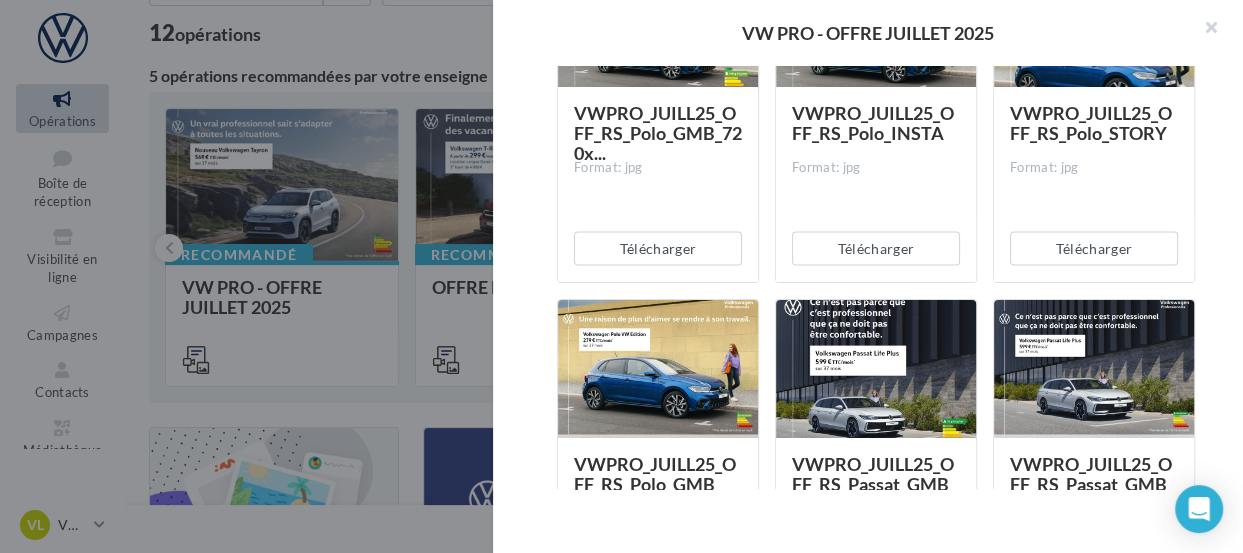 click on "Description
Non renseignée
VW Pro
Offre du mois
Document
Documents liés à la campagne
Prévisualisation
72 documents disponibles
VWPRO_JUILL25_OFF_Email_ID.5
Format: zip
Télécharger
VWPRO_JUILL25_OFF_Email_ID.7
Format: zip
Télécharger
VWPRO_JUILL25_OFF_Email_ID.3
Format: zip
Télécharger
VWPRO_JUILL25_OFF_Email_ID.4
Format: zip
Télécharger" at bounding box center [876, 277] 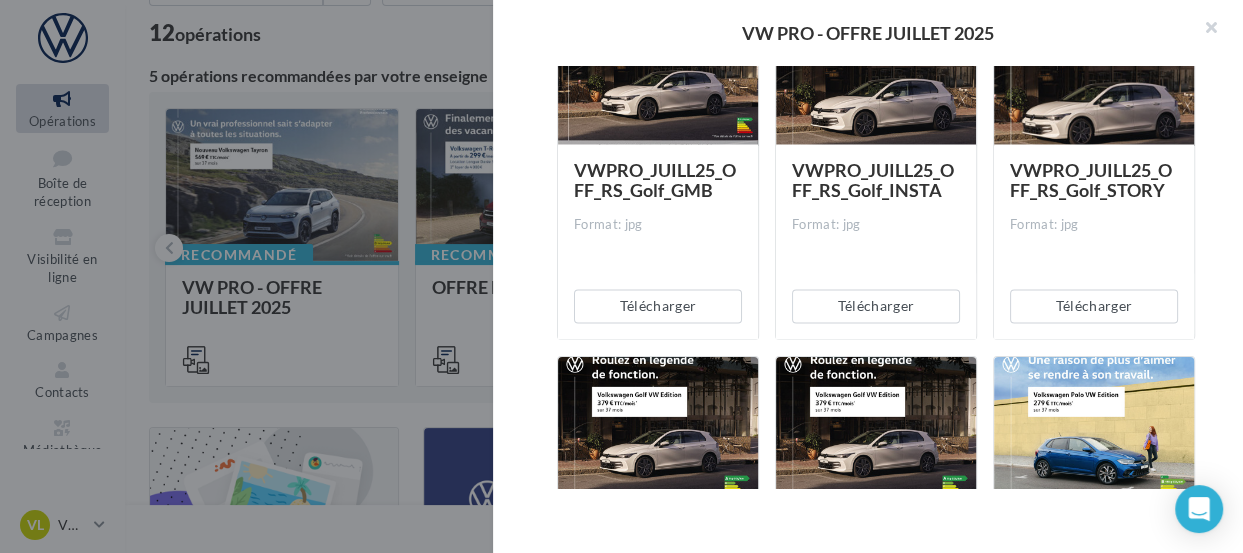 scroll, scrollTop: 1812, scrollLeft: 0, axis: vertical 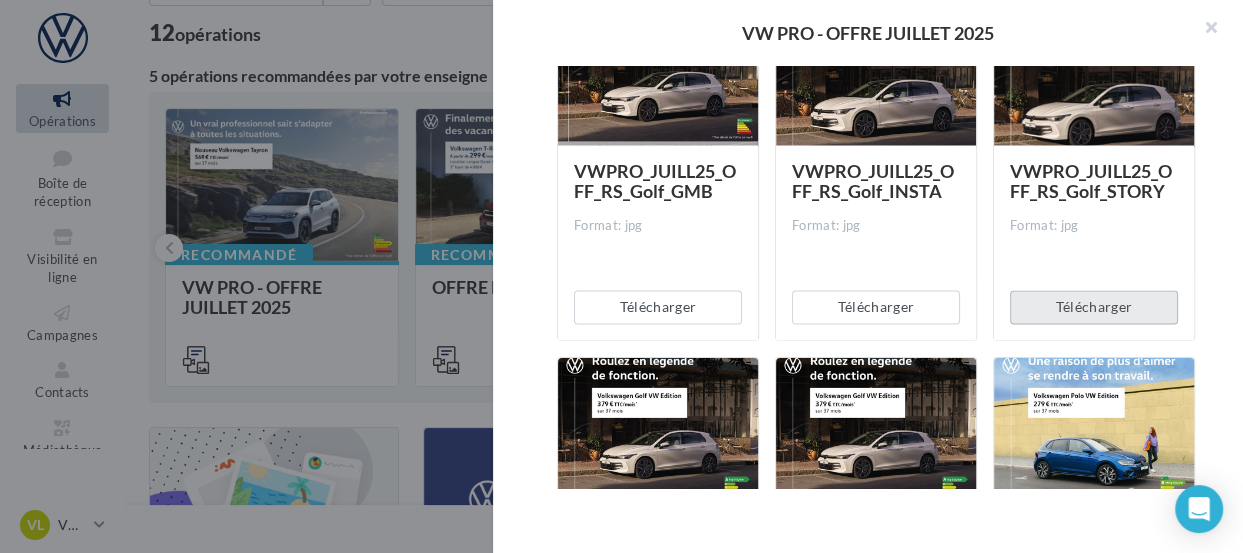 click on "Télécharger" at bounding box center (1094, 307) 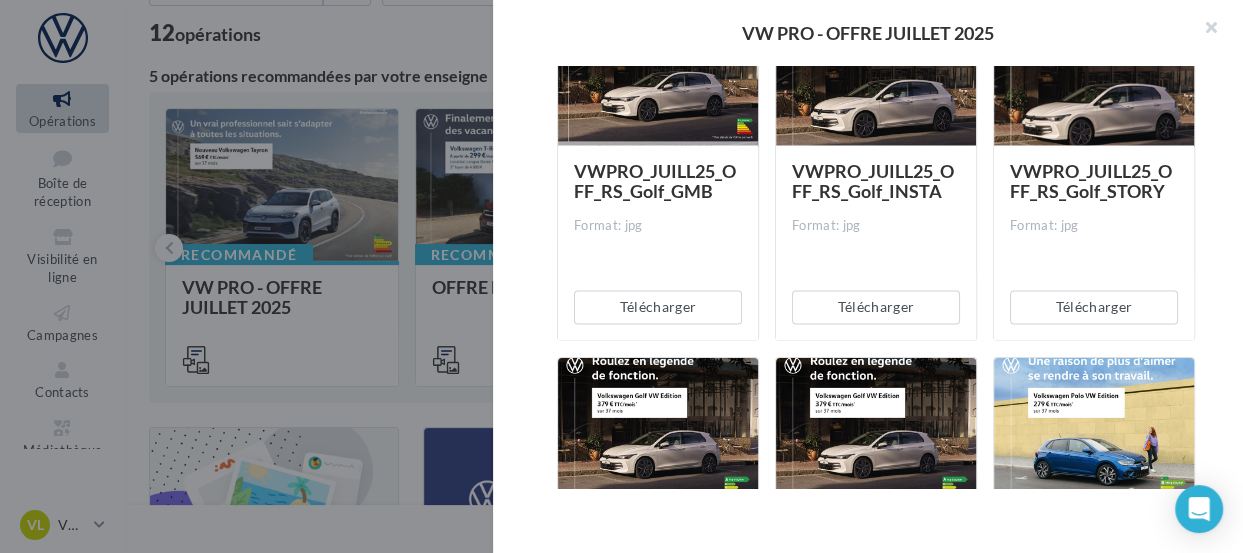 click on "Description
Non renseignée
VW Pro
Offre du mois
Document
Documents liés à la campagne
Prévisualisation
72 documents disponibles
VWPRO_JUILL25_OFF_Email_ID.5
Format: zip
Télécharger
VWPRO_JUILL25_OFF_Email_ID.7
Format: zip
Télécharger
VWPRO_JUILL25_OFF_Email_ID.3
Format: zip
Télécharger
VWPRO_JUILL25_OFF_Email_ID.4
Format: zip
Télécharger" at bounding box center (876, 277) 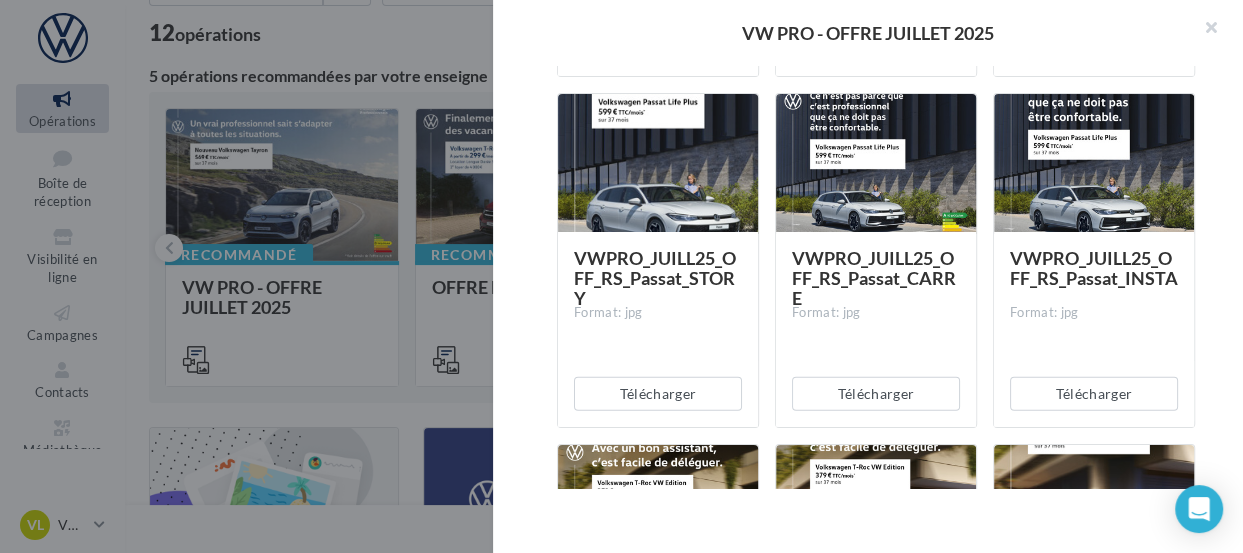 scroll, scrollTop: 3138, scrollLeft: 0, axis: vertical 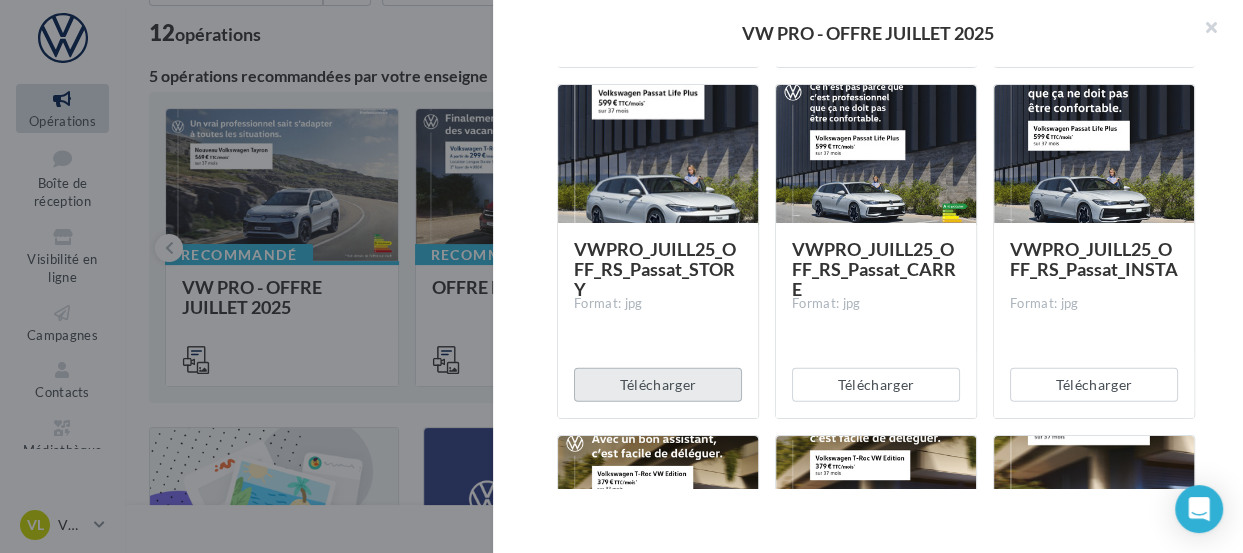 click on "Télécharger" at bounding box center [658, 385] 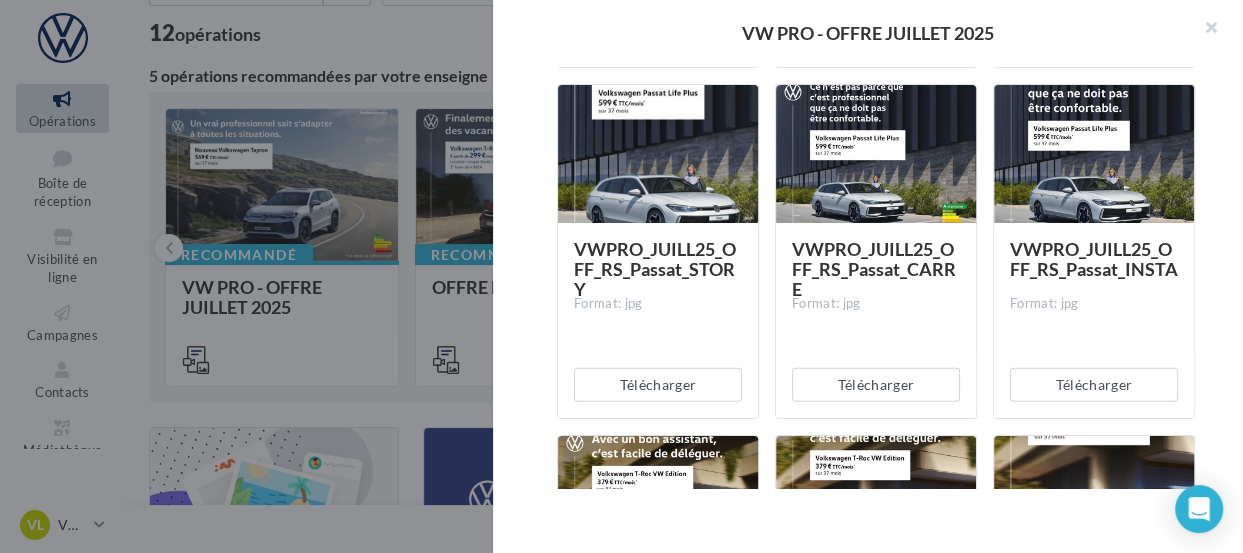 click on "Description
Non renseignée
VW Pro
Offre du mois
Document
Documents liés à la campagne
Prévisualisation
72 documents disponibles
VWPRO_JUILL25_OFF_Email_ID.5
Format: zip
Télécharger
VWPRO_JUILL25_OFF_Email_ID.7
Format: zip
Télécharger
VWPRO_JUILL25_OFF_Email_ID.3
Format: zip
Télécharger
VWPRO_JUILL25_OFF_Email_ID.4
Format: zip
Télécharger" at bounding box center [876, 277] 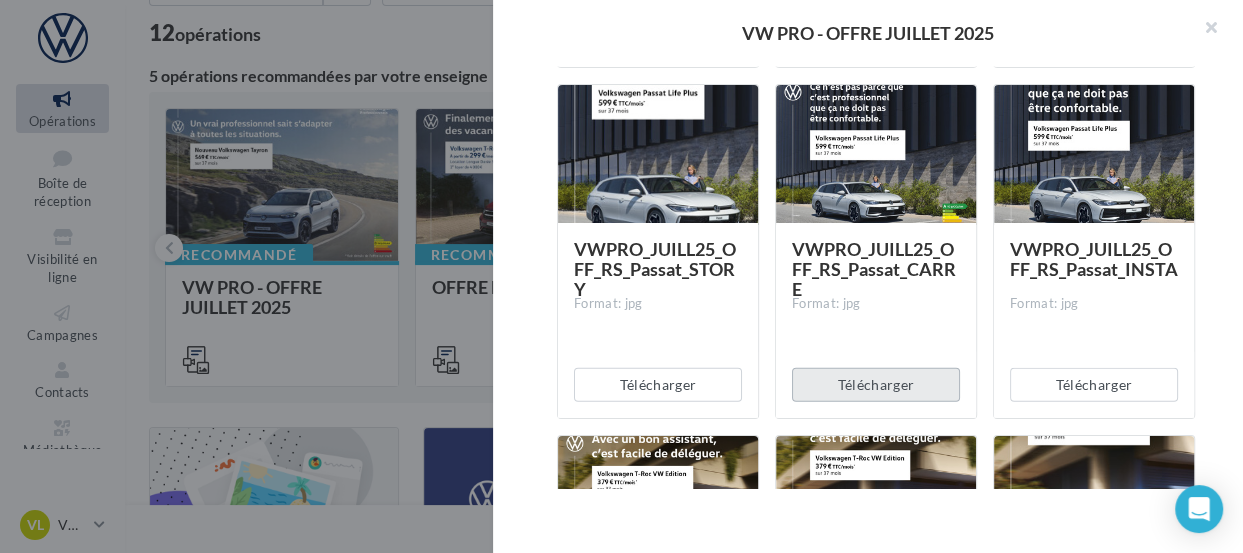 click on "Télécharger" at bounding box center (876, 385) 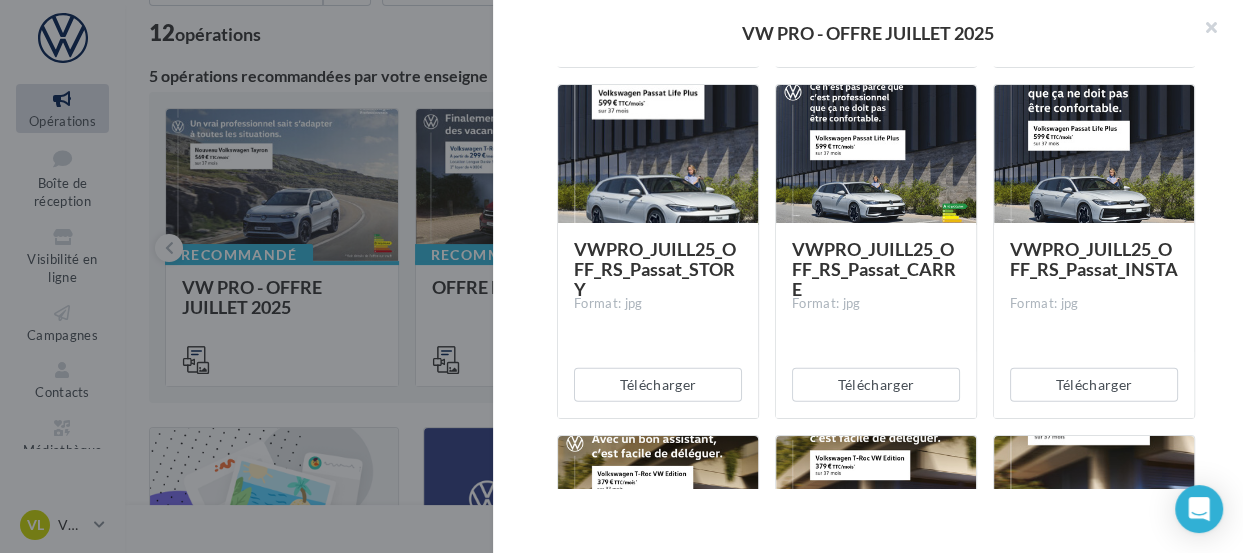 click on "Description
Non renseignée
VW Pro
Offre du mois
Document
Documents liés à la campagne
Prévisualisation
72 documents disponibles
VWPRO_JUILL25_OFF_Email_ID.5
Format: zip
Télécharger
VWPRO_JUILL25_OFF_Email_ID.7
Format: zip
Télécharger
VWPRO_JUILL25_OFF_Email_ID.3
Format: zip
Télécharger
VWPRO_JUILL25_OFF_Email_ID.4
Format: zip
Télécharger" at bounding box center [876, 277] 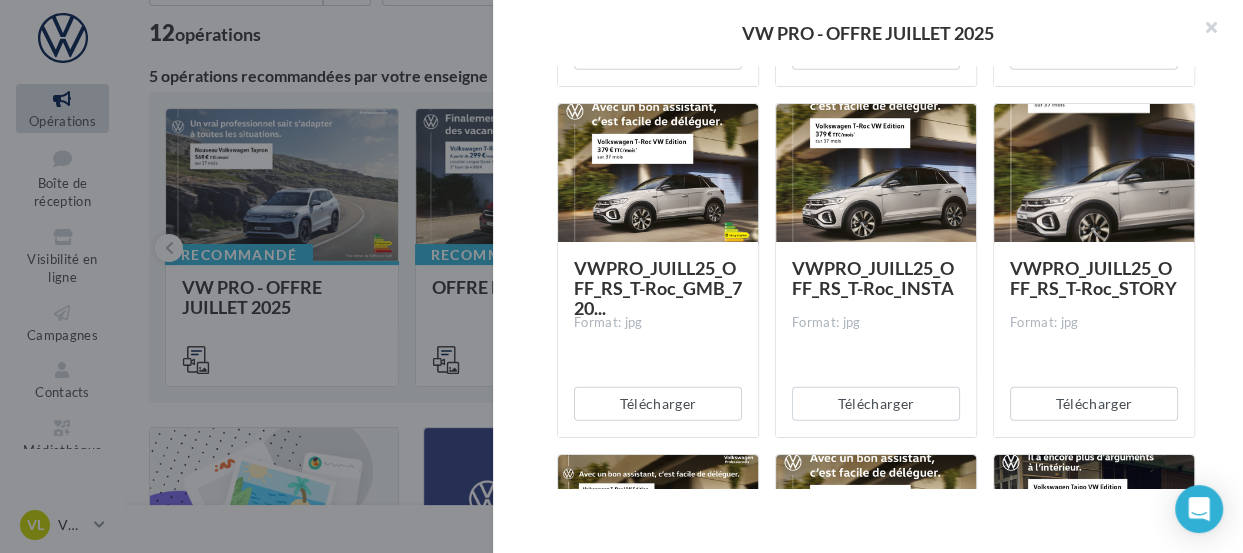 scroll, scrollTop: 3470, scrollLeft: 0, axis: vertical 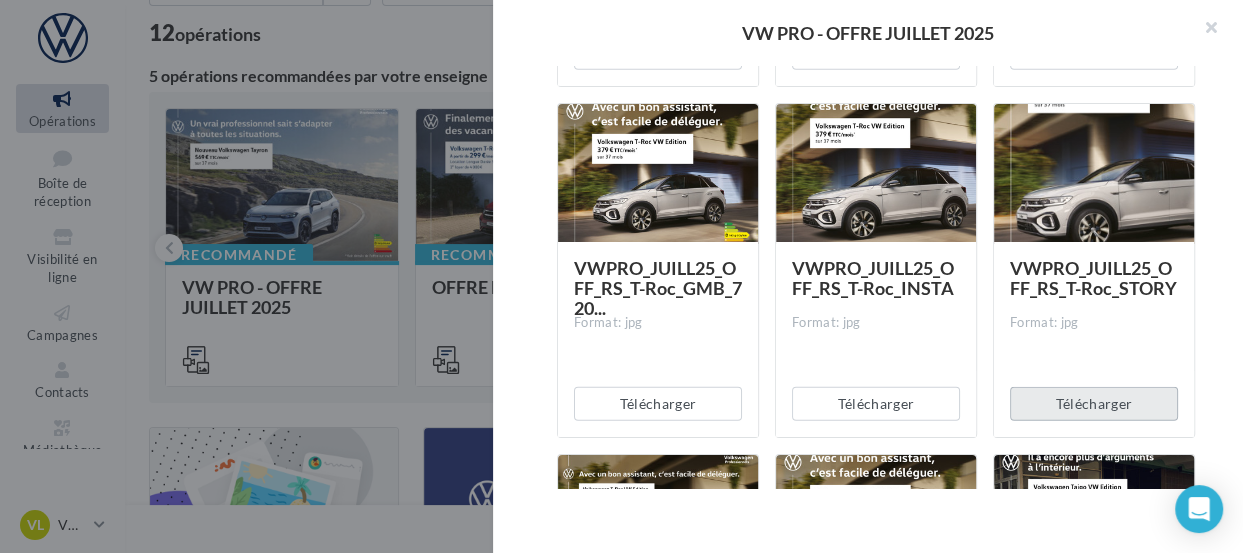 click on "Télécharger" at bounding box center (1094, 404) 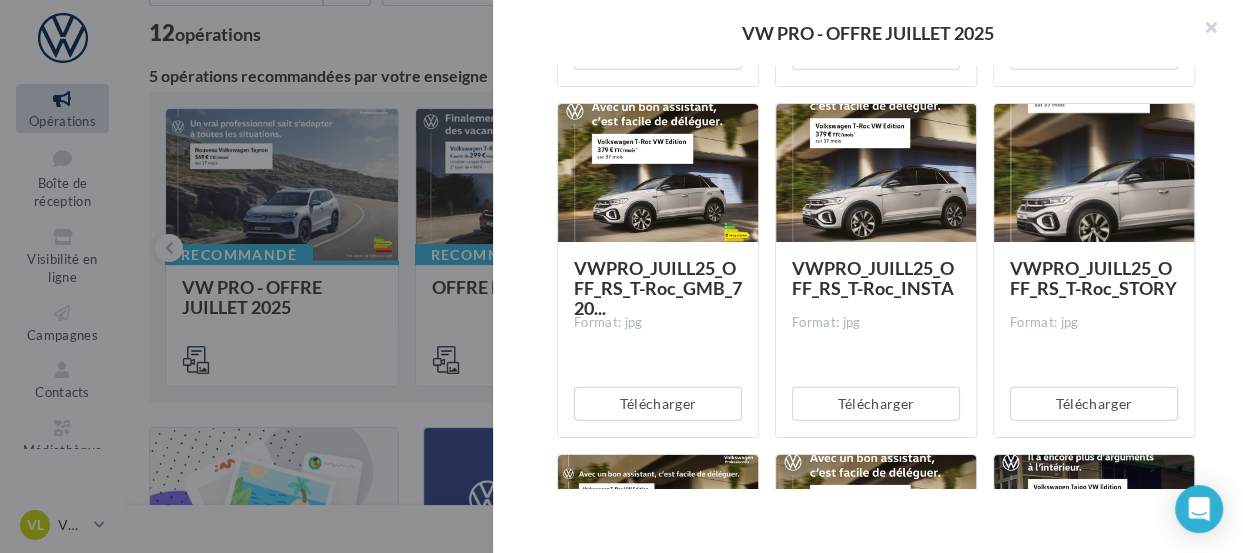 click on "Description
Non renseignée
VW Pro
Offre du mois
Document
Documents liés à la campagne
Prévisualisation
72 documents disponibles
VWPRO_JUILL25_OFF_Email_ID.5
Format: zip
Télécharger
VWPRO_JUILL25_OFF_Email_ID.7
Format: zip
Télécharger
VWPRO_JUILL25_OFF_Email_ID.3
Format: zip
Télécharger
VWPRO_JUILL25_OFF_Email_ID.4
Format: zip
Télécharger" at bounding box center [876, 277] 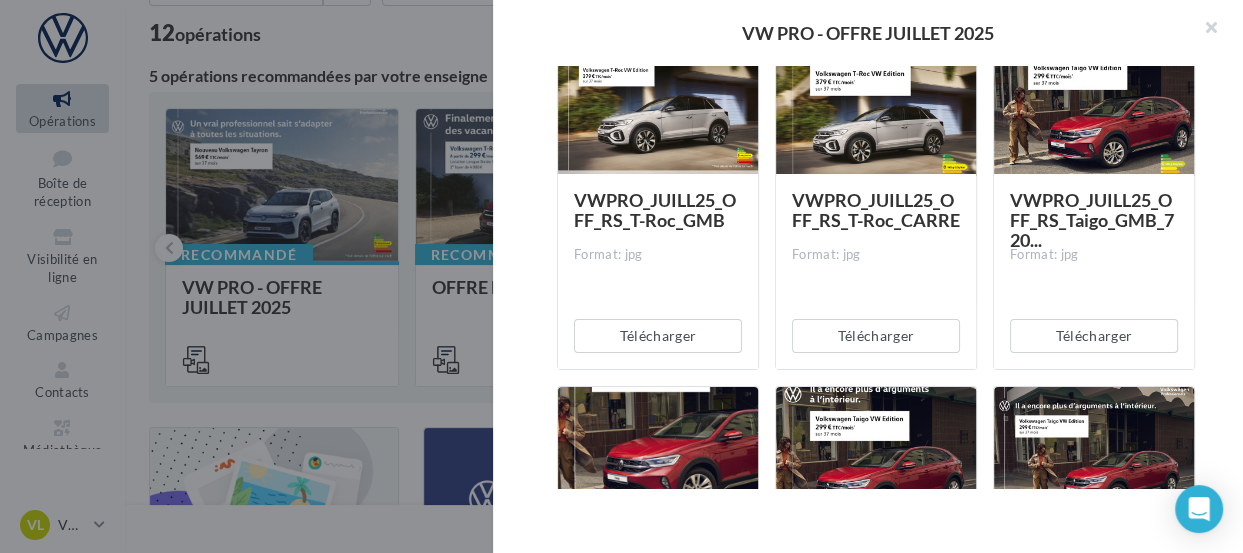 scroll, scrollTop: 3890, scrollLeft: 0, axis: vertical 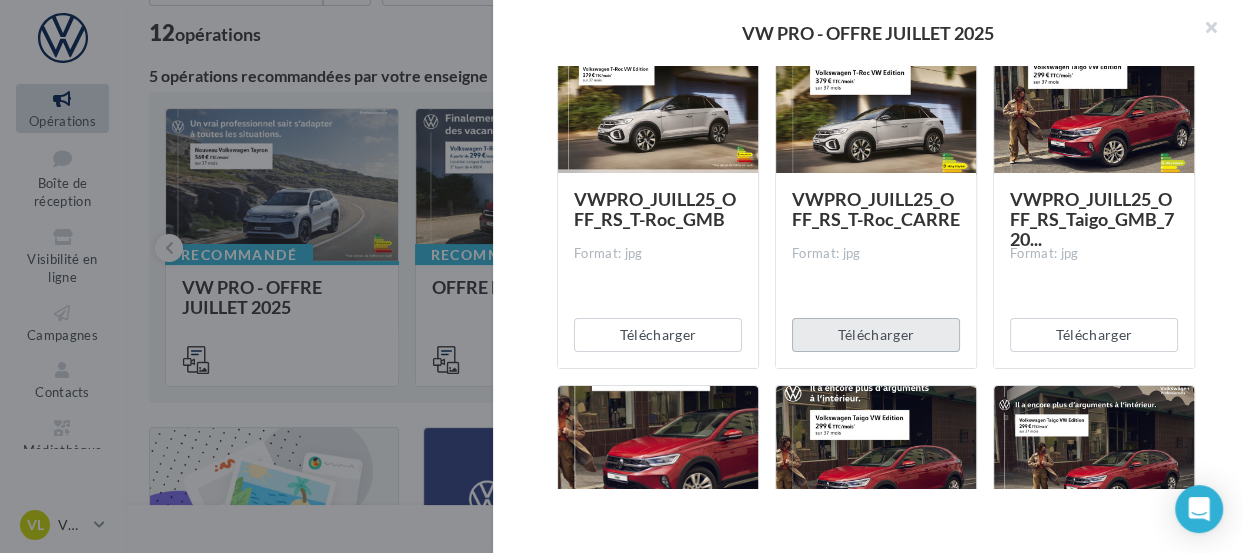 click on "Télécharger" at bounding box center [876, 335] 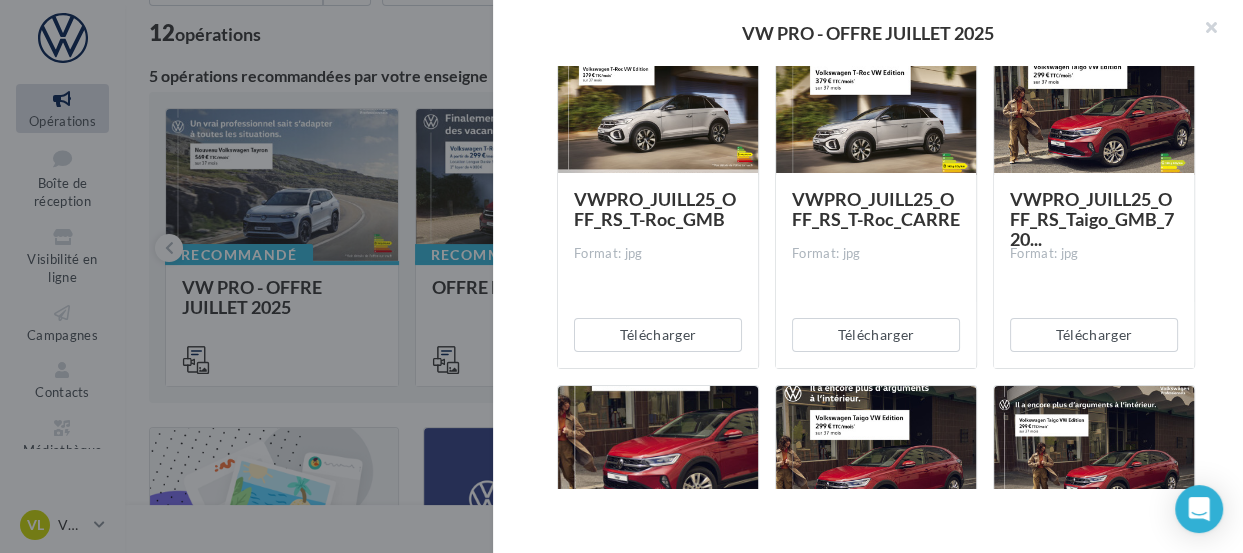 click on "Description
Non renseignée
VW Pro
Offre du mois
Document
Documents liés à la campagne
Prévisualisation
72 documents disponibles
VWPRO_JUILL25_OFF_Email_ID.5
Format: zip
Télécharger
VWPRO_JUILL25_OFF_Email_ID.7
Format: zip
Télécharger
VWPRO_JUILL25_OFF_Email_ID.3
Format: zip
Télécharger
VWPRO_JUILL25_OFF_Email_ID.4
Format: zip
Télécharger" at bounding box center (876, 277) 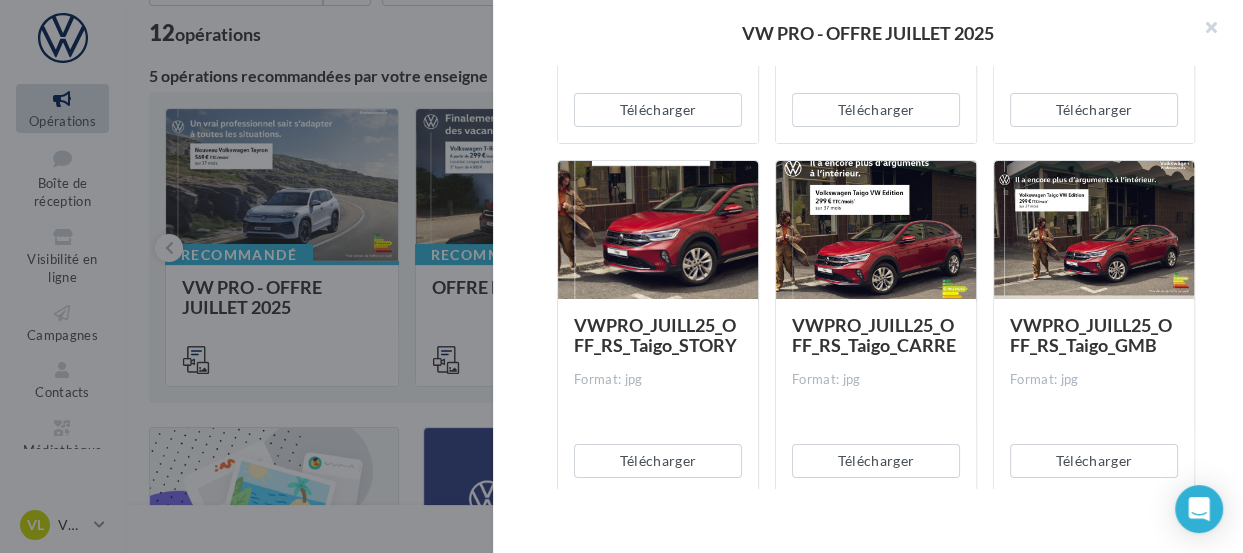 scroll, scrollTop: 4118, scrollLeft: 0, axis: vertical 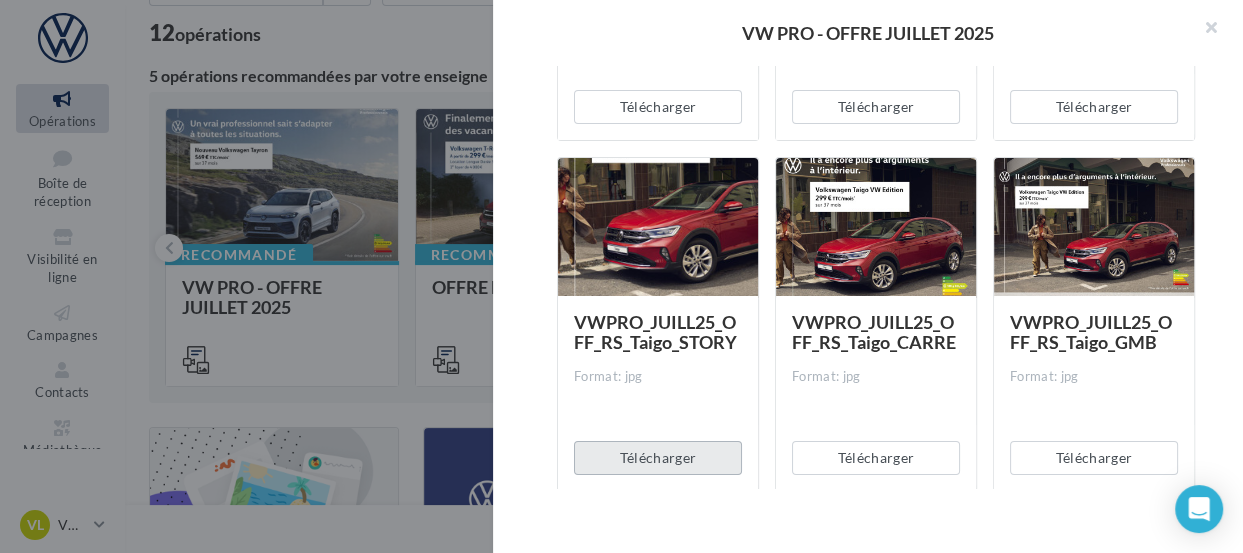 click on "Télécharger" at bounding box center (658, 458) 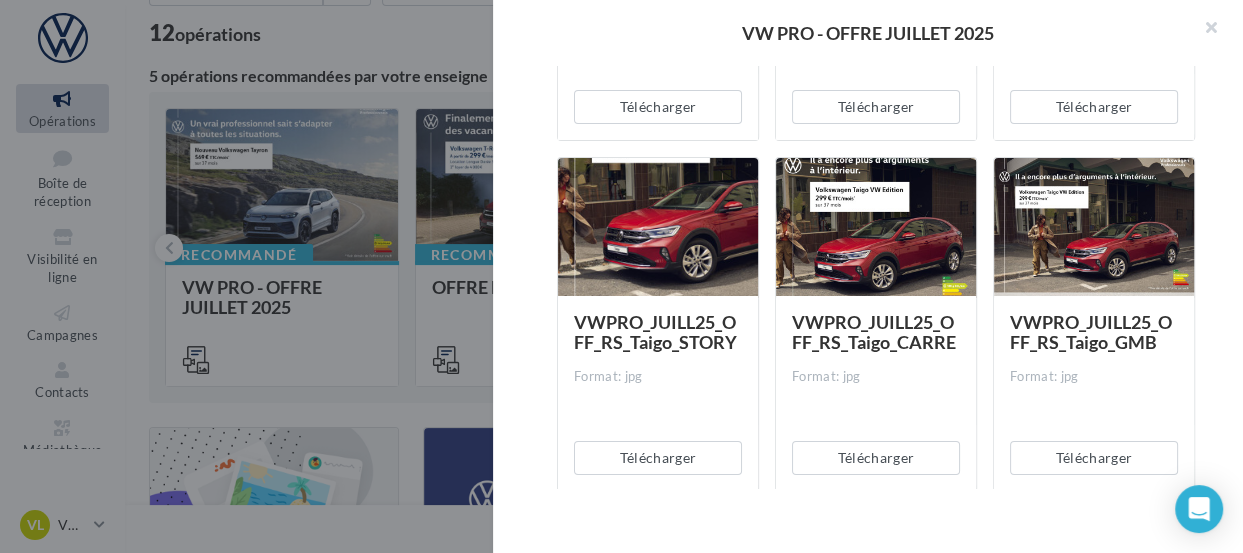 click on "Description
Non renseignée
VW Pro
Offre du mois
Document
Documents liés à la campagne
Prévisualisation
72 documents disponibles
VWPRO_JUILL25_OFF_Email_ID.5
Format: zip
Télécharger
VWPRO_JUILL25_OFF_Email_ID.7
Format: zip
Télécharger
VWPRO_JUILL25_OFF_Email_ID.3
Format: zip
Télécharger
VWPRO_JUILL25_OFF_Email_ID.4
Format: zip
Télécharger" at bounding box center [876, 277] 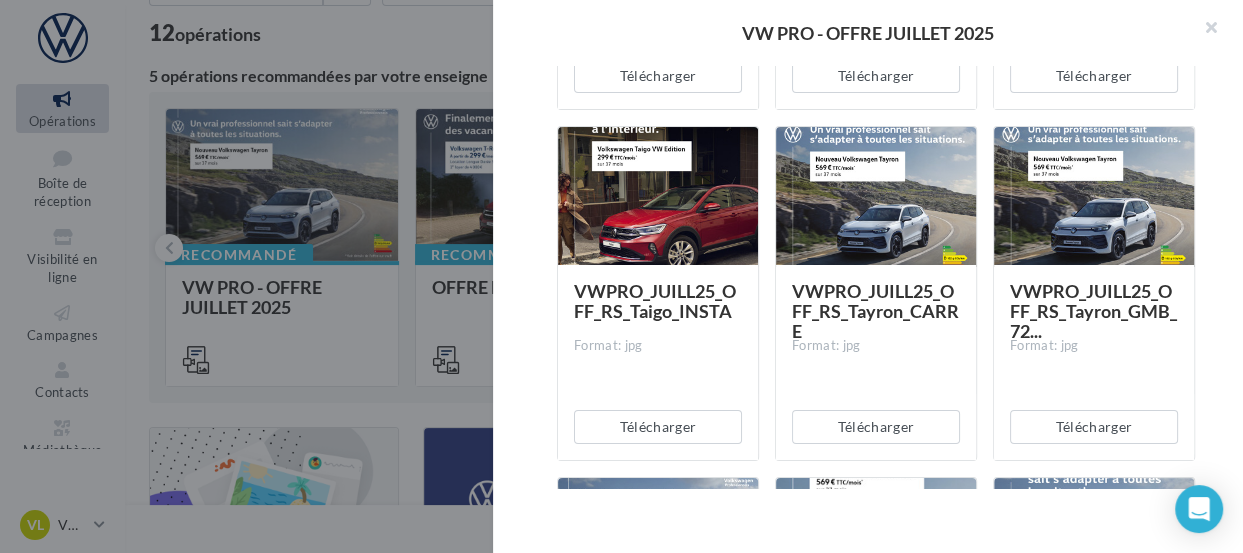 scroll, scrollTop: 4503, scrollLeft: 0, axis: vertical 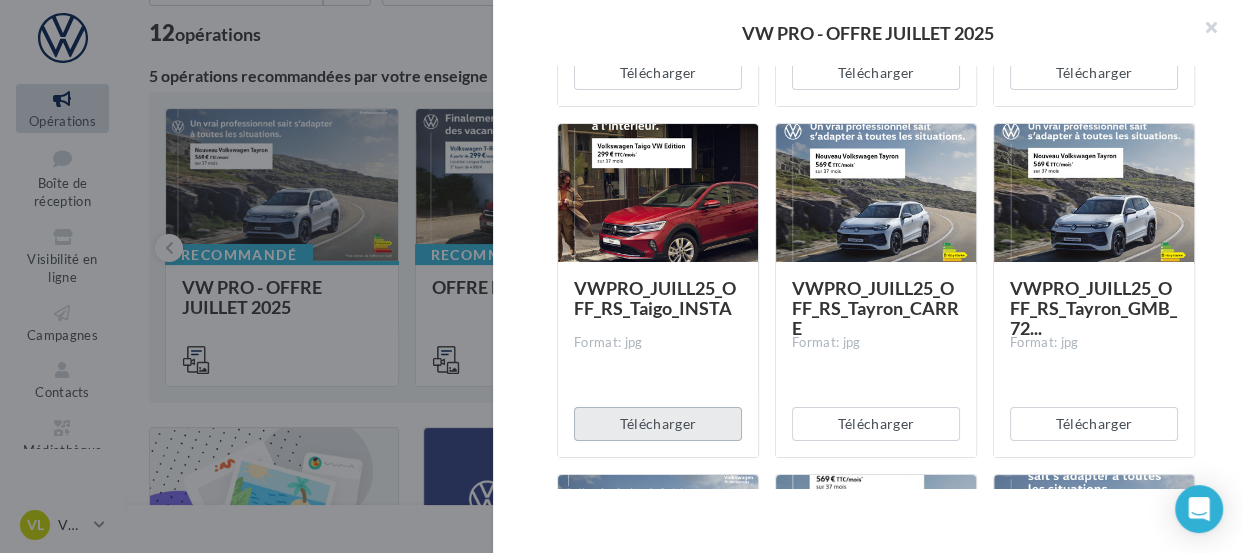 click on "Télécharger" at bounding box center (658, 424) 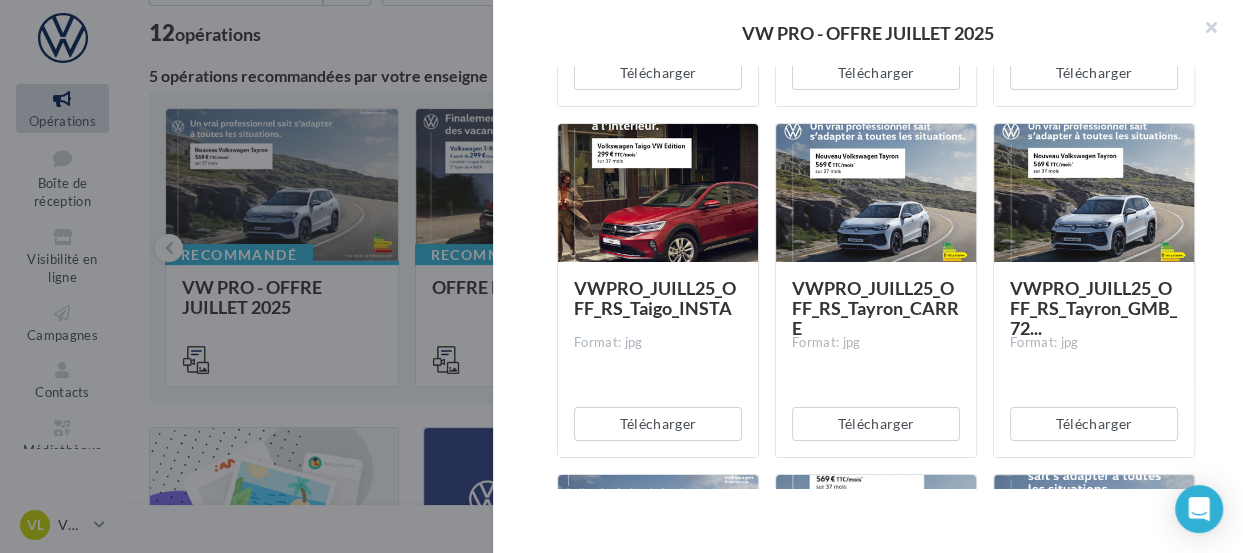 click on "Description
Non renseignée
VW Pro
Offre du mois
Document
Documents liés à la campagne
Prévisualisation
72 documents disponibles
VWPRO_JUILL25_OFF_Email_ID.5
Format: zip
Télécharger
VWPRO_JUILL25_OFF_Email_ID.7
Format: zip
Télécharger
VWPRO_JUILL25_OFF_Email_ID.3
Format: zip
Télécharger
VWPRO_JUILL25_OFF_Email_ID.4
Format: zip
Télécharger" at bounding box center (876, 277) 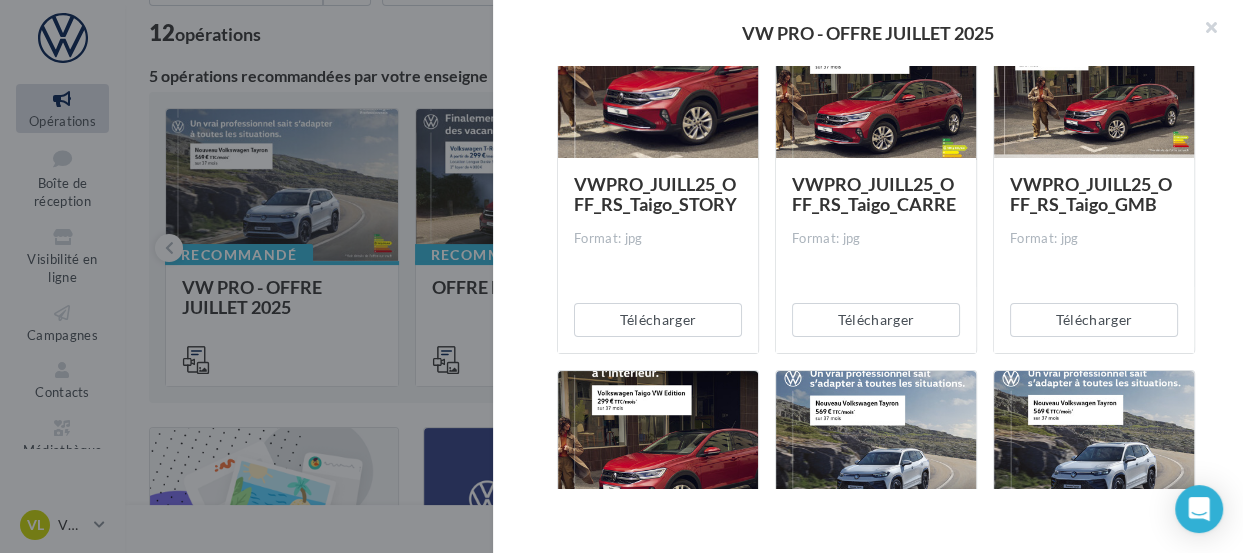scroll, scrollTop: 4250, scrollLeft: 0, axis: vertical 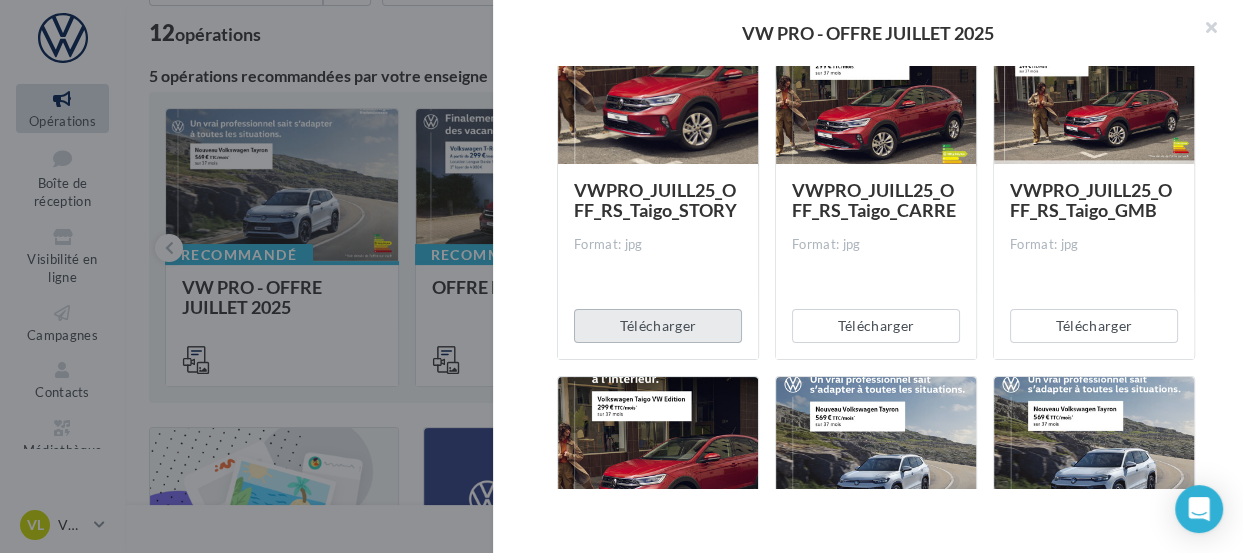 click on "Télécharger" at bounding box center [658, 326] 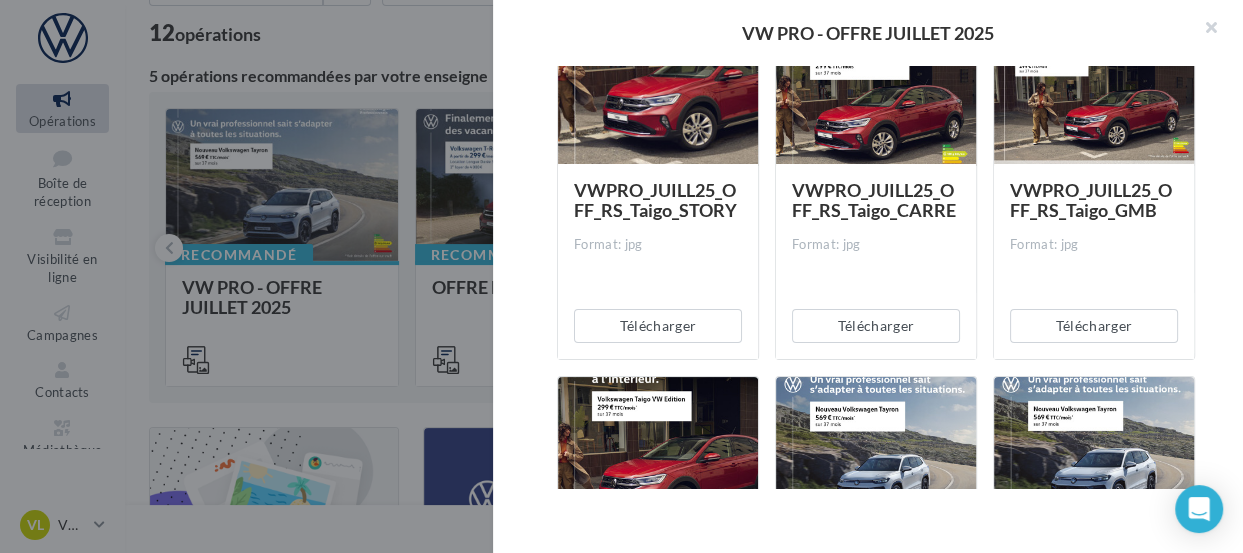 click on "Description
Non renseignée
VW Pro
Offre du mois
Document
Documents liés à la campagne
Prévisualisation
72 documents disponibles
VWPRO_JUILL25_OFF_Email_ID.5
Format: zip
Télécharger
VWPRO_JUILL25_OFF_Email_ID.7
Format: zip
Télécharger
VWPRO_JUILL25_OFF_Email_ID.3
Format: zip
Télécharger
VWPRO_JUILL25_OFF_Email_ID.4
Format: zip
Télécharger" at bounding box center [876, 277] 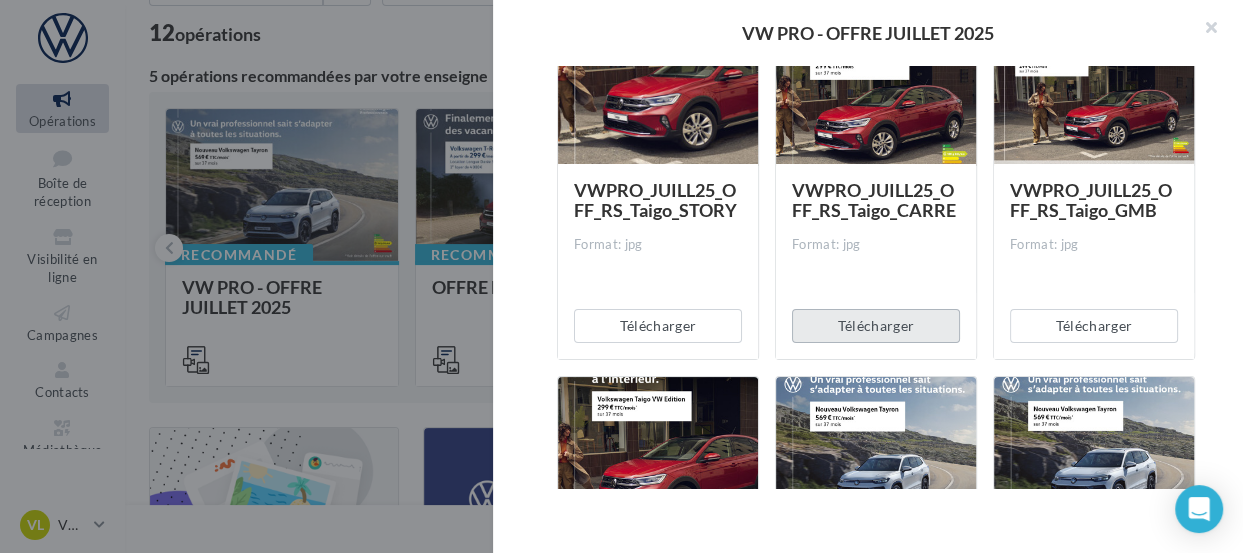 click on "Télécharger" at bounding box center [876, 326] 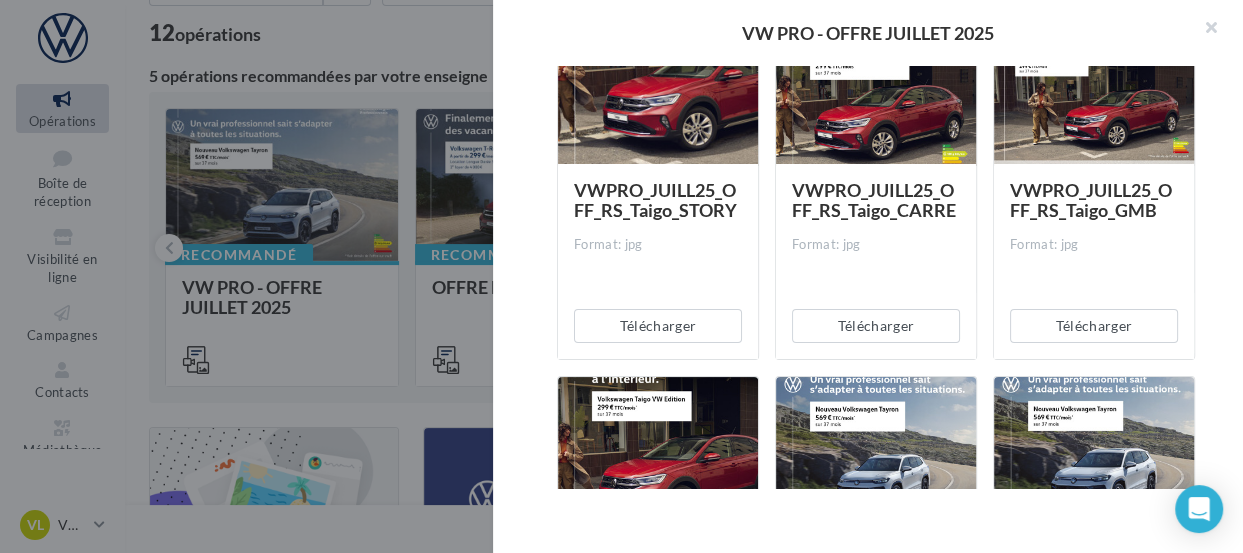 click on "Description
Non renseignée
VW Pro
Offre du mois
Document
Documents liés à la campagne
Prévisualisation
72 documents disponibles
VWPRO_JUILL25_OFF_Email_ID.5
Format: zip
Télécharger
VWPRO_JUILL25_OFF_Email_ID.7
Format: zip
Télécharger
VWPRO_JUILL25_OFF_Email_ID.3
Format: zip
Télécharger
VWPRO_JUILL25_OFF_Email_ID.4
Format: zip
Télécharger" at bounding box center [876, 277] 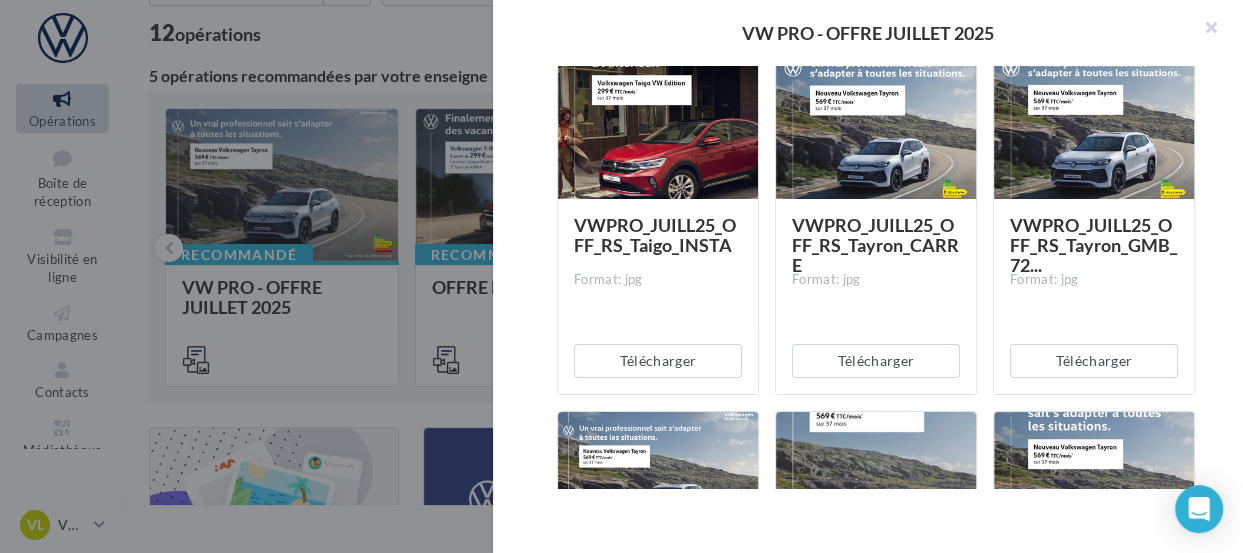 scroll, scrollTop: 4580, scrollLeft: 0, axis: vertical 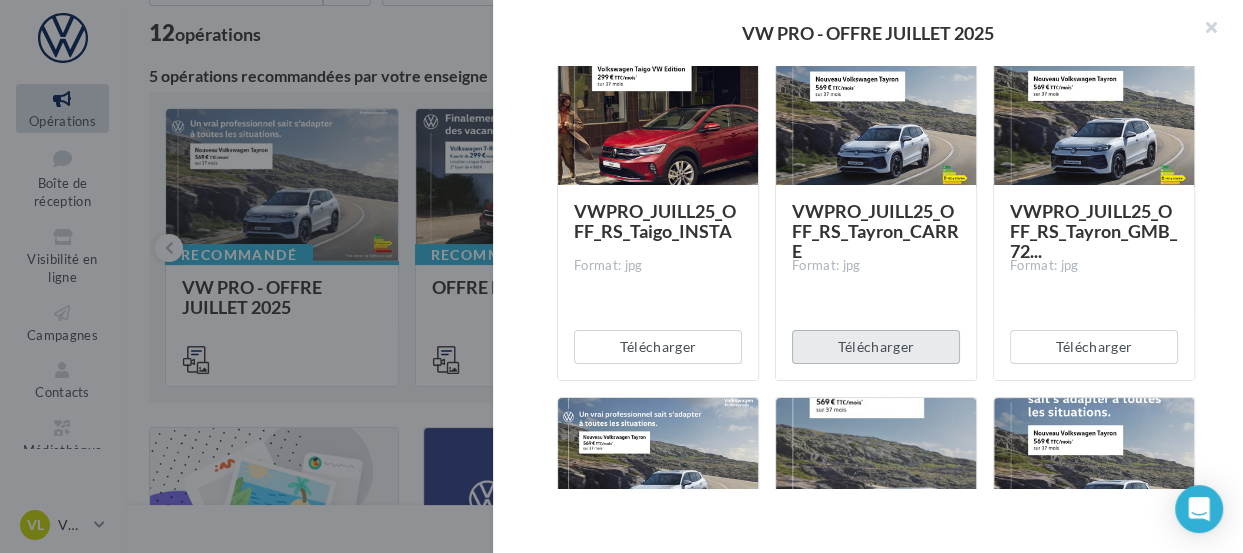 click on "Télécharger" at bounding box center (876, 347) 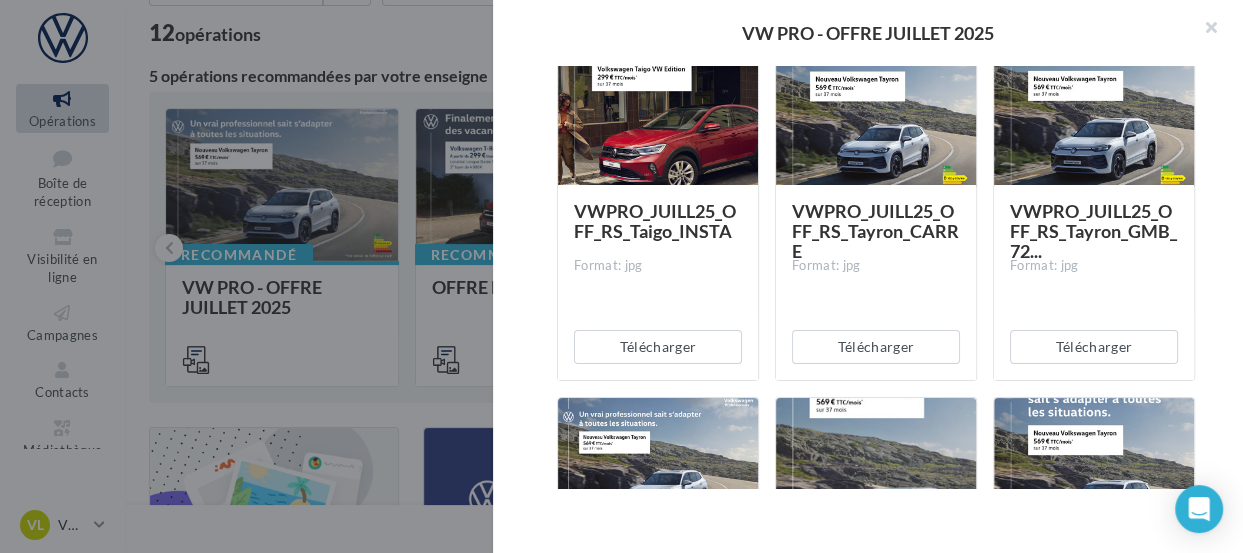 click on "VWPRO_JUILL25_OFF_RS_Tayron_GMB_72...
Format: jpg
Télécharger" at bounding box center (1102, 213) 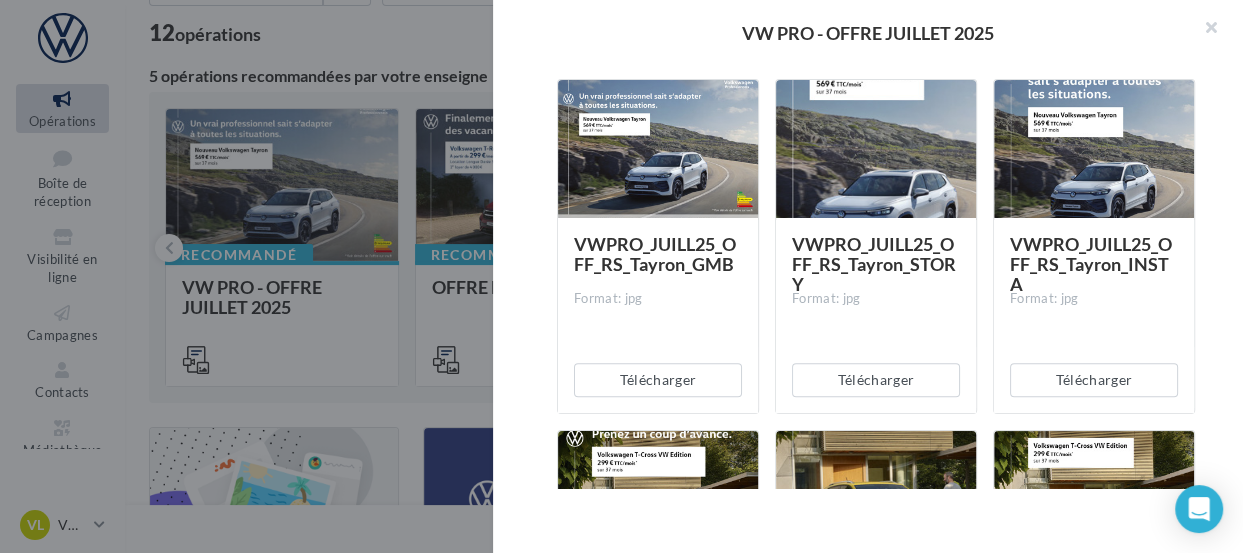 scroll, scrollTop: 4908, scrollLeft: 0, axis: vertical 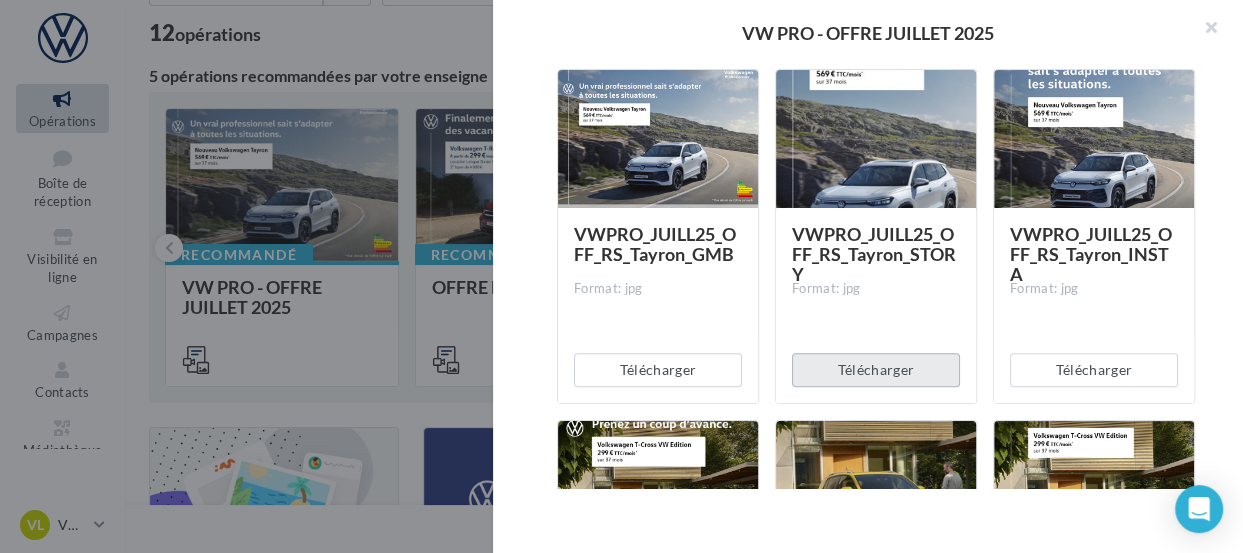 click on "Télécharger" at bounding box center [876, 370] 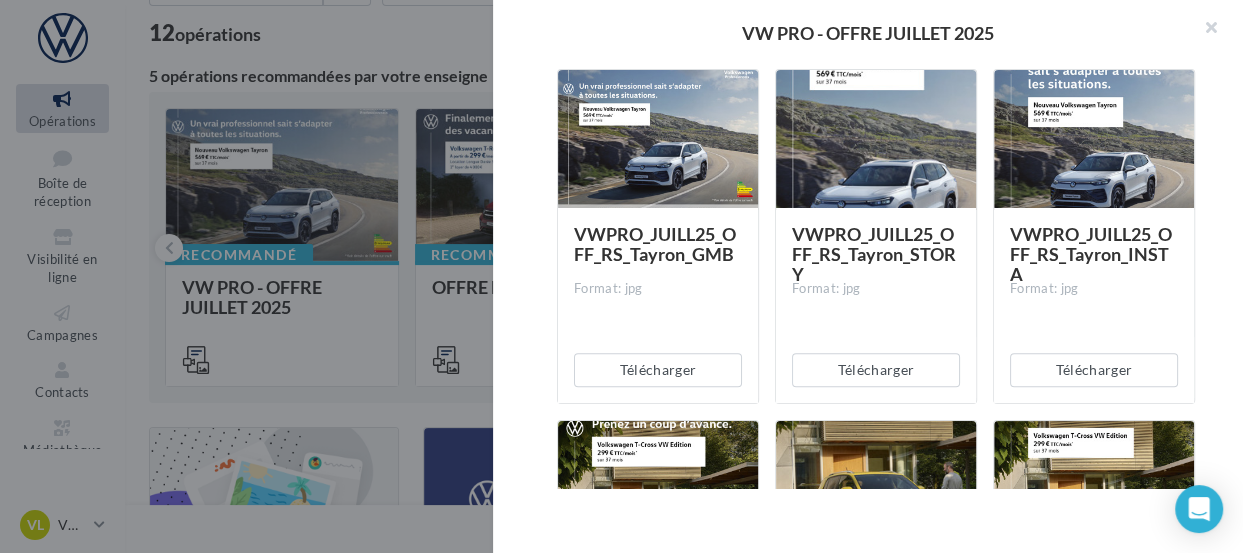 click on "Description
Non renseignée
VW Pro
Offre du mois
Document
Documents liés à la campagne
Prévisualisation
72 documents disponibles
VWPRO_JUILL25_OFF_Email_ID.5
Format: zip
Télécharger
VWPRO_JUILL25_OFF_Email_ID.7
Format: zip
Télécharger
VWPRO_JUILL25_OFF_Email_ID.3
Format: zip
Télécharger
VWPRO_JUILL25_OFF_Email_ID.4
Format: zip
Télécharger" at bounding box center [876, 277] 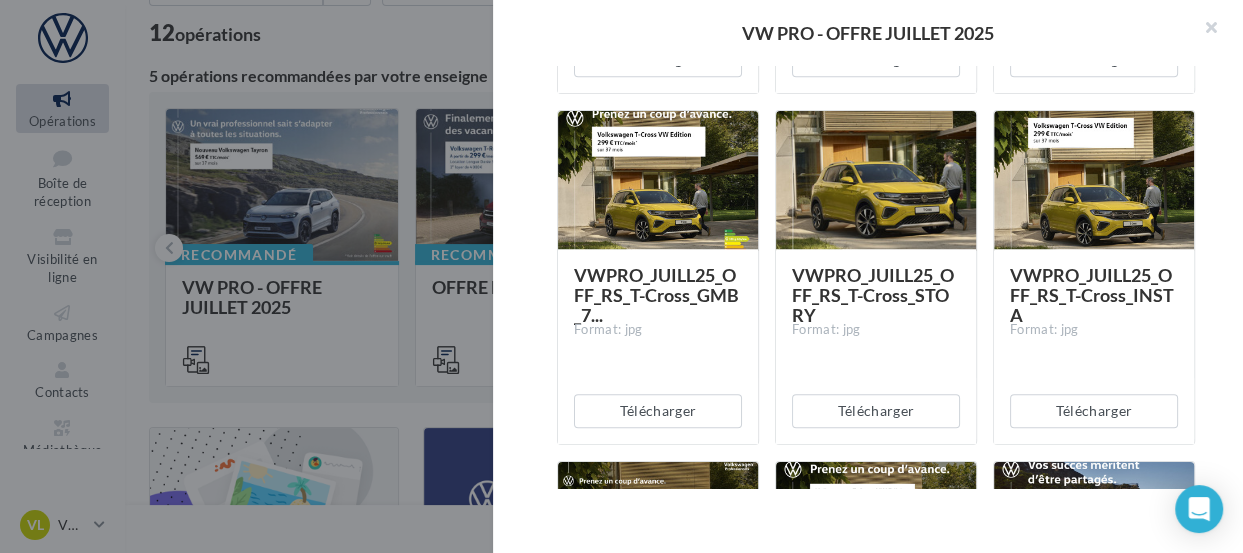 scroll, scrollTop: 5220, scrollLeft: 0, axis: vertical 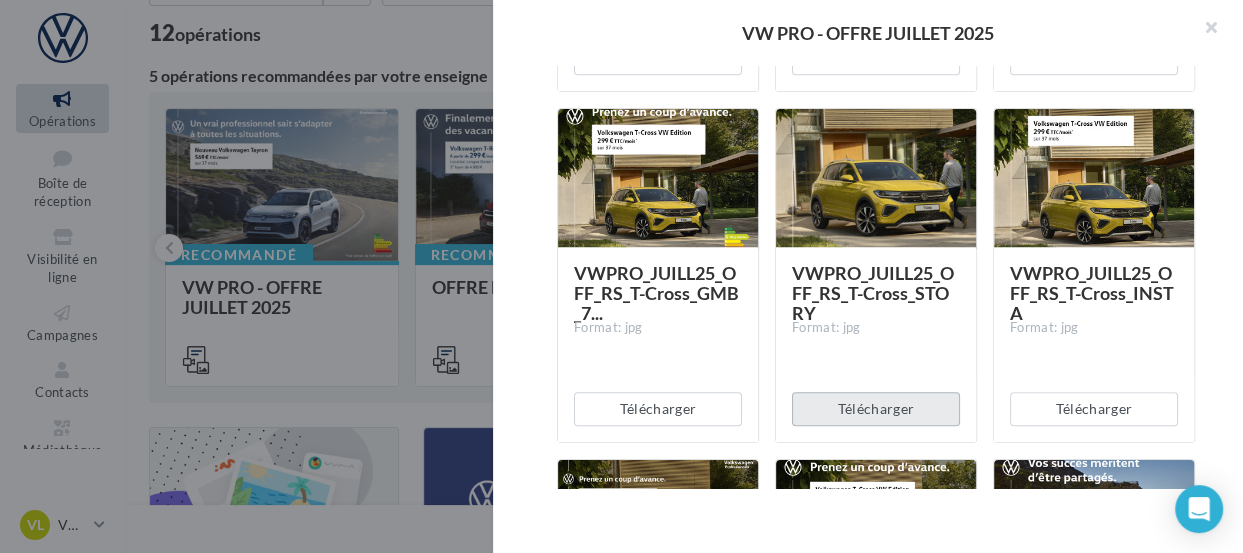 click on "Télécharger" at bounding box center [876, 409] 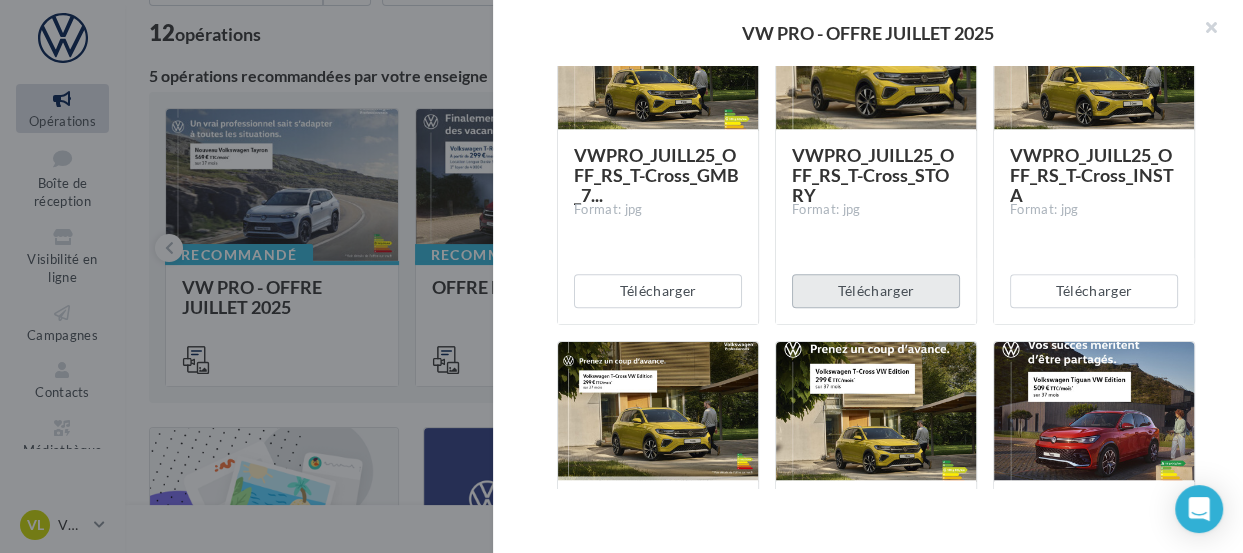 scroll, scrollTop: 5370, scrollLeft: 0, axis: vertical 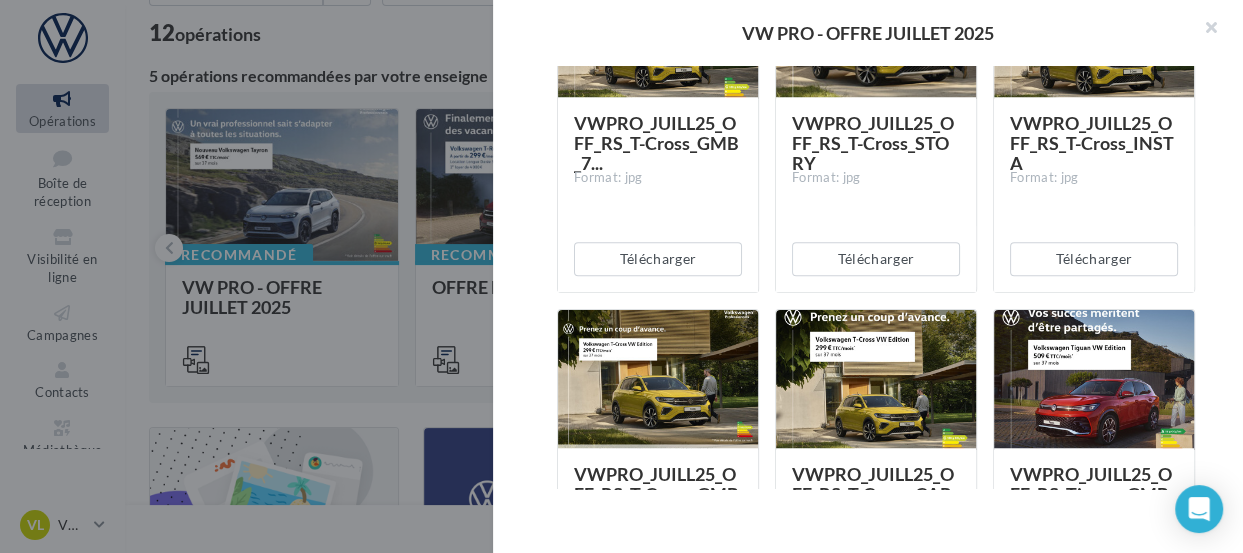 click on "VWPRO_JUILL25_OFF_RS_Tiguan_GMB_72...
Format: jpg
Télécharger" at bounding box center [1102, 476] 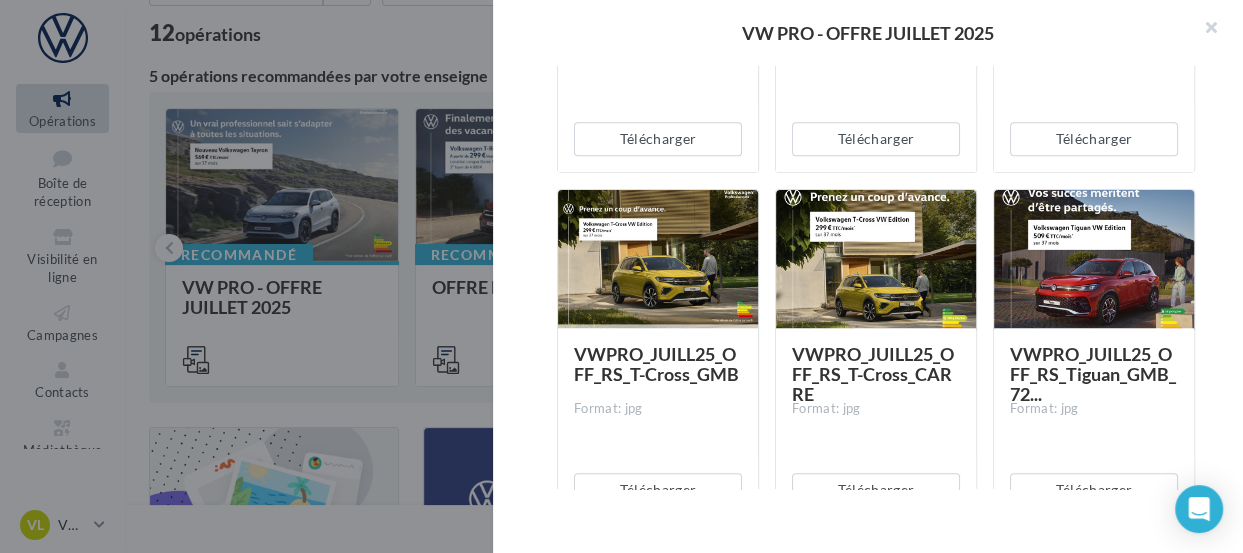 scroll, scrollTop: 5502, scrollLeft: 0, axis: vertical 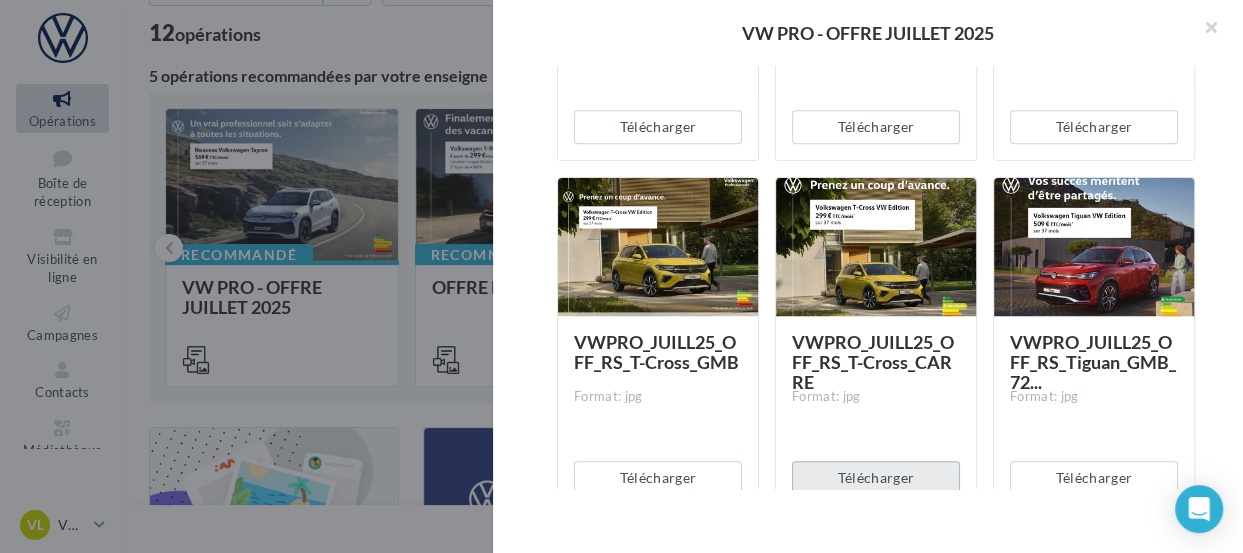 click on "Télécharger" at bounding box center [876, 478] 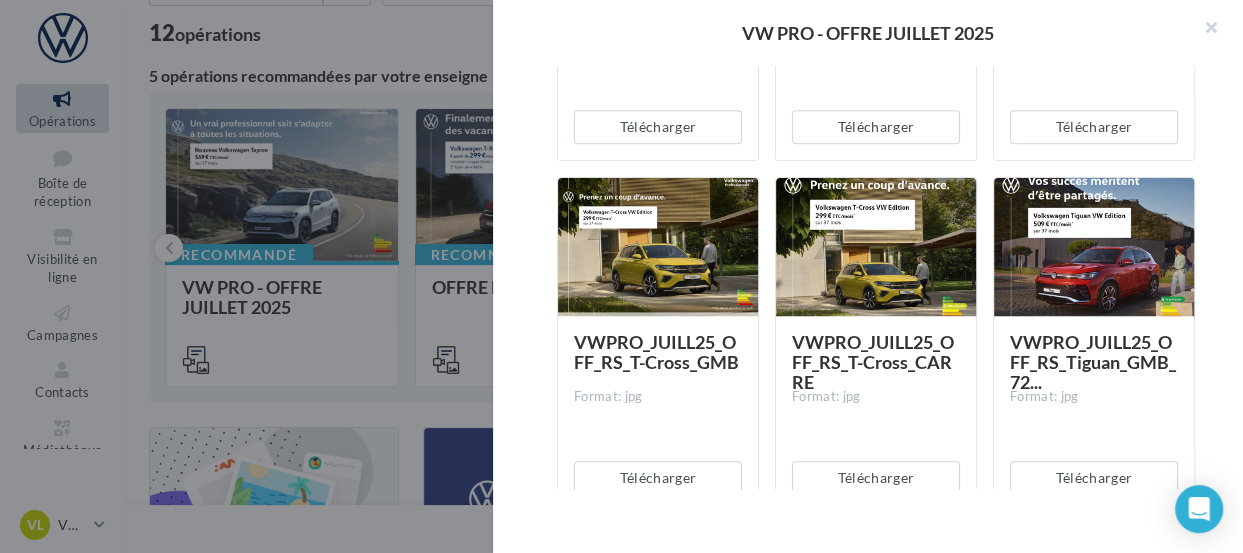 click on "VWPRO_JUILL25_OFF_RS_Tiguan_GMB_72...
Format: jpg
Télécharger" at bounding box center [1102, 344] 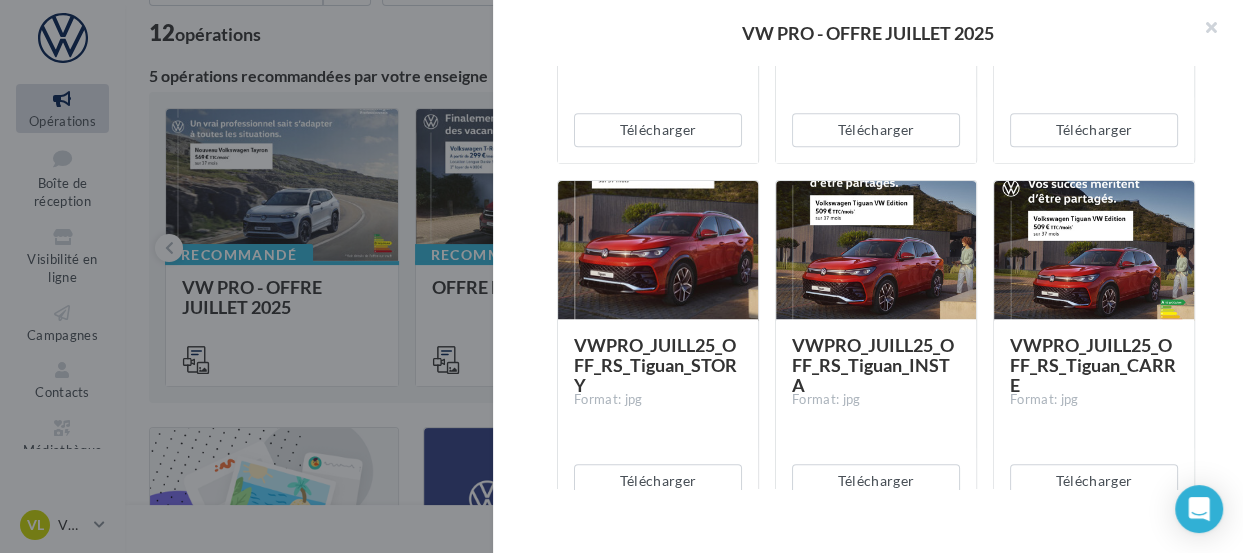 scroll, scrollTop: 5851, scrollLeft: 0, axis: vertical 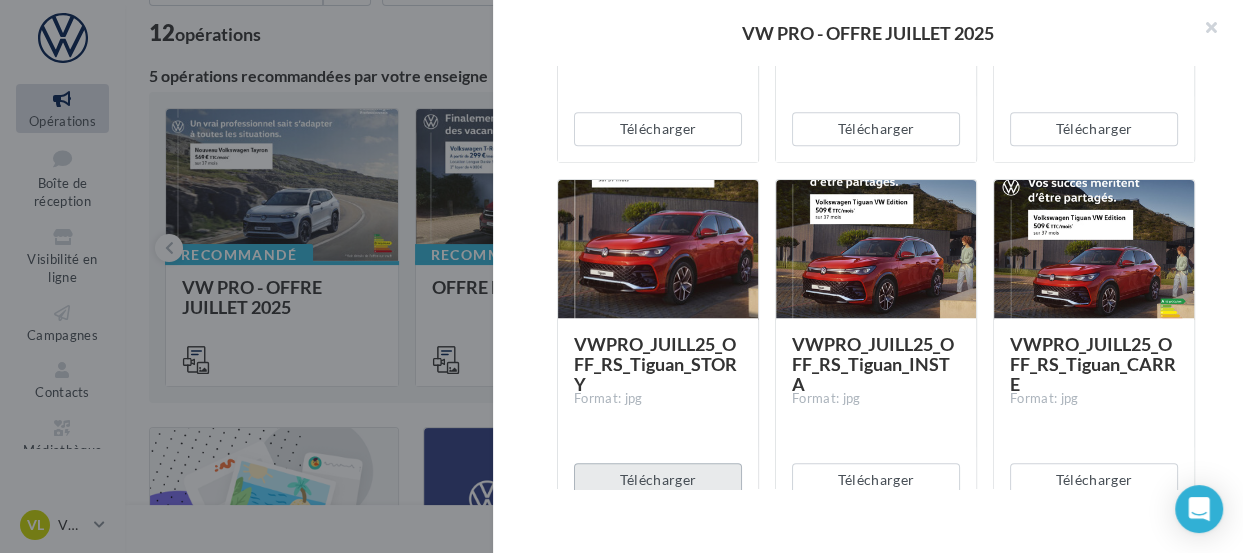 click on "Télécharger" at bounding box center [658, 480] 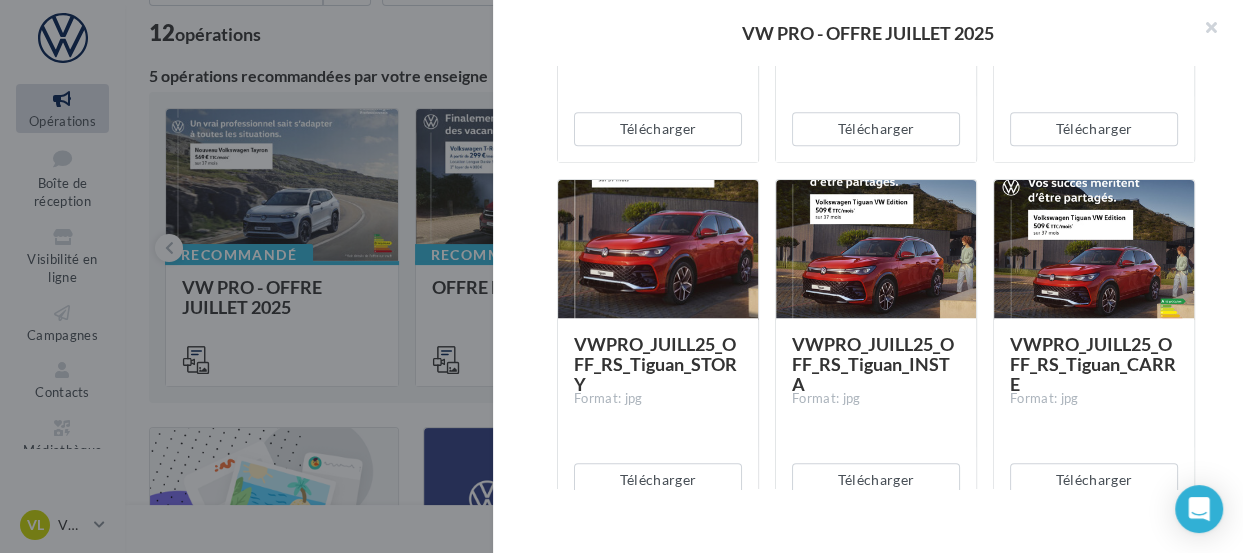 click on "VW PRO - OFFRE JUILLET 2025
Description
Non renseignée
VW Pro
Offre du mois
Document
Documents liés à la campagne
Prévisualisation
72 documents disponibles
VWPRO_JUILL25_OFF_Email_ID.5
Format: zip
Télécharger
VWPRO_JUILL25_OFF_Email_ID.7
Format: zip
Télécharger
VWPRO_JUILL25_OFF_Email_ID.3
Format: zip
Télécharger
VWPRO_JUILL25_OFF_Email_ID.4
Format: zip" at bounding box center (868, 276) 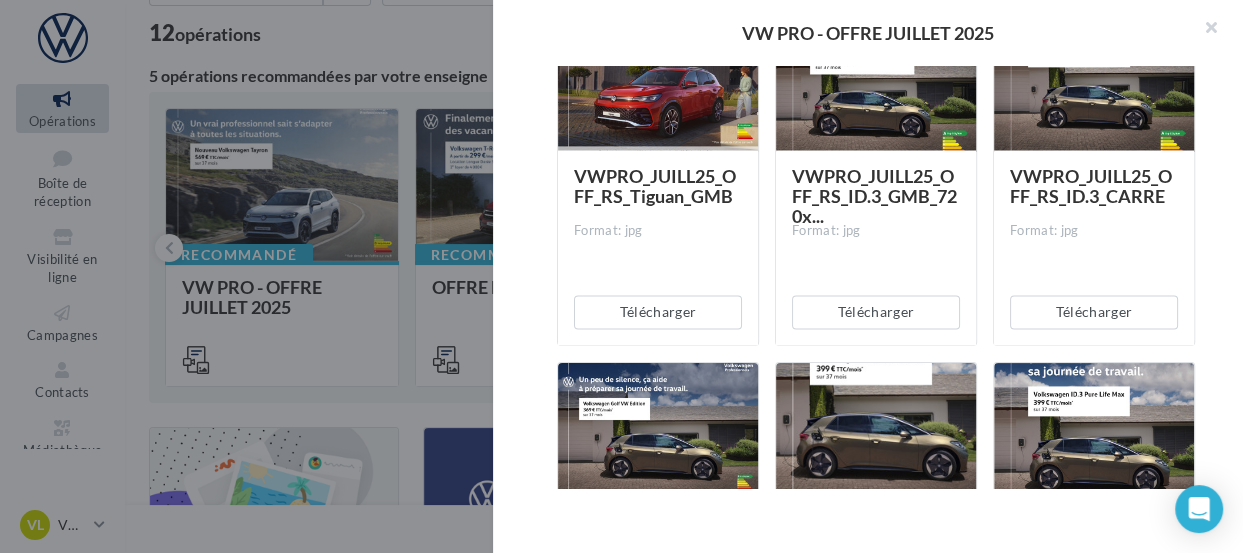 scroll, scrollTop: 6376, scrollLeft: 0, axis: vertical 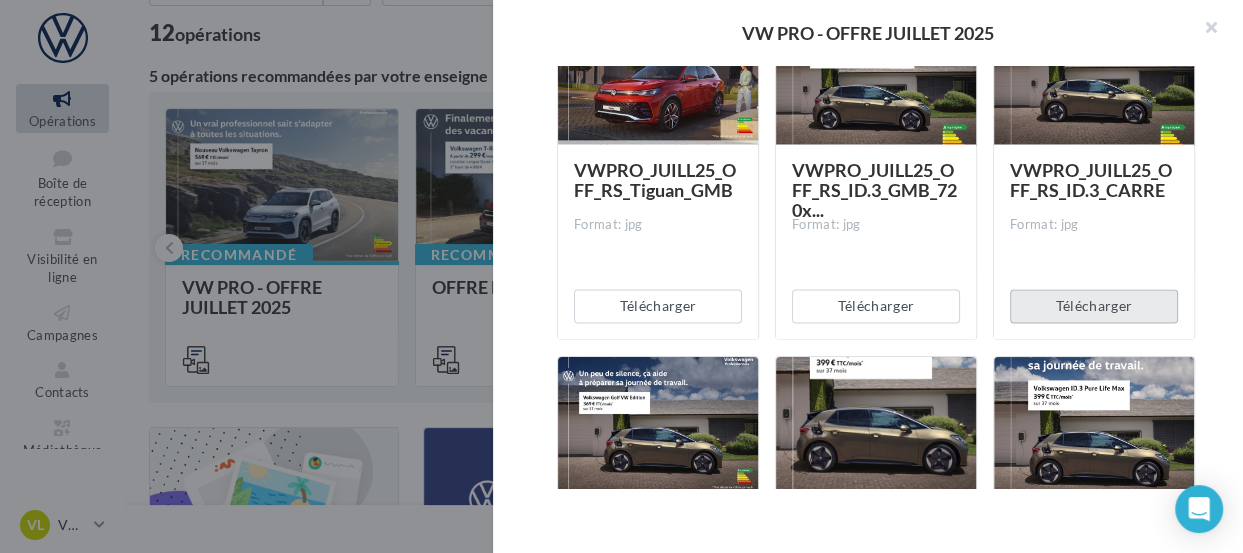 click on "Télécharger" at bounding box center [1094, 306] 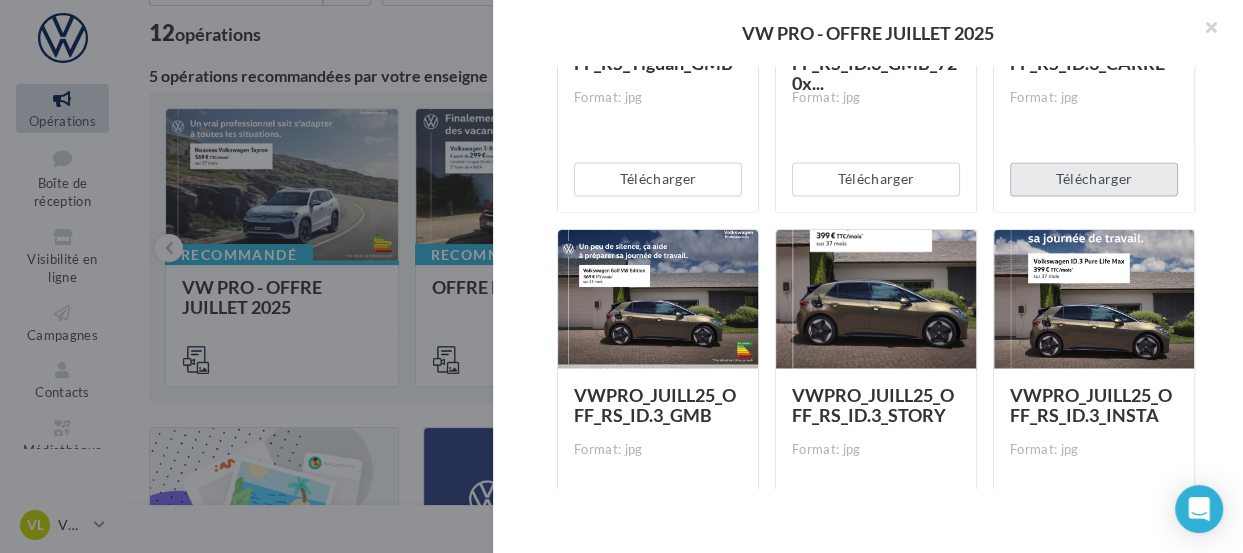 scroll, scrollTop: 6505, scrollLeft: 0, axis: vertical 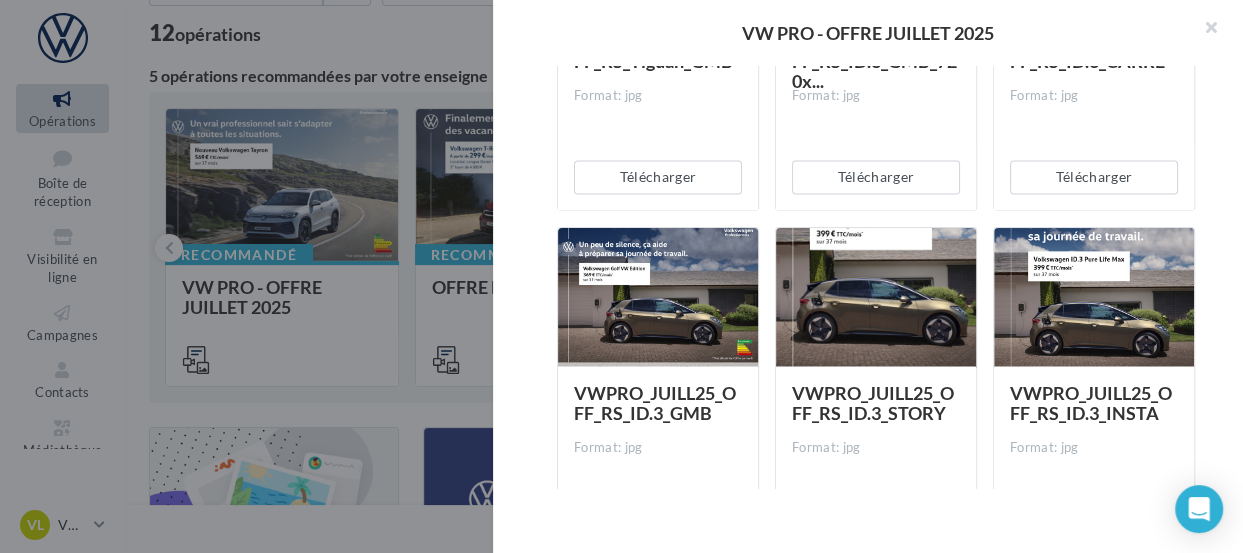click on "Description
Non renseignée
VW Pro
Offre du mois
Document
Documents liés à la campagne
Prévisualisation
72 documents disponibles
VWPRO_JUILL25_OFF_Email_ID.5
Format: zip
Télécharger
VWPRO_JUILL25_OFF_Email_ID.7
Format: zip
Télécharger
VWPRO_JUILL25_OFF_Email_ID.3
Format: zip
Télécharger
VWPRO_JUILL25_OFF_Email_ID.4
Format: zip
Télécharger" at bounding box center (876, 277) 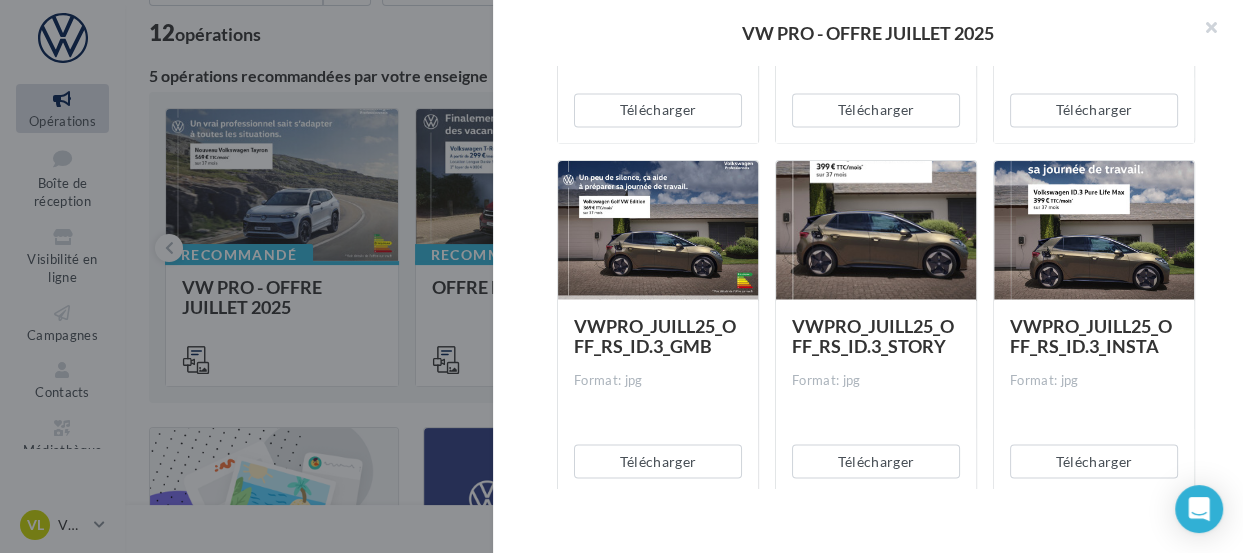 scroll, scrollTop: 6571, scrollLeft: 0, axis: vertical 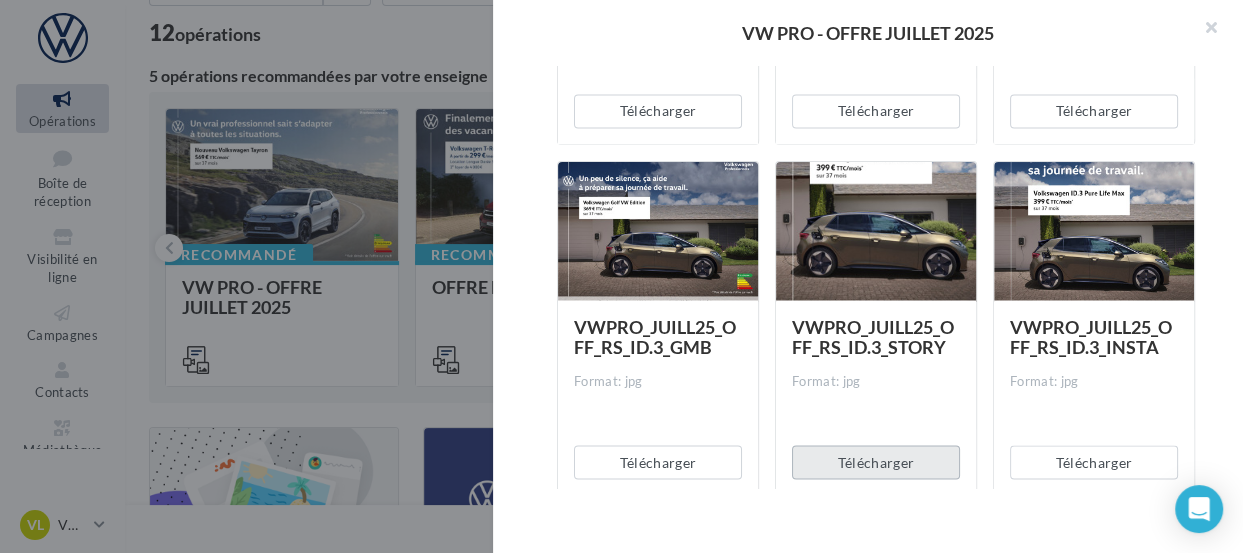 click on "Télécharger" at bounding box center (876, 462) 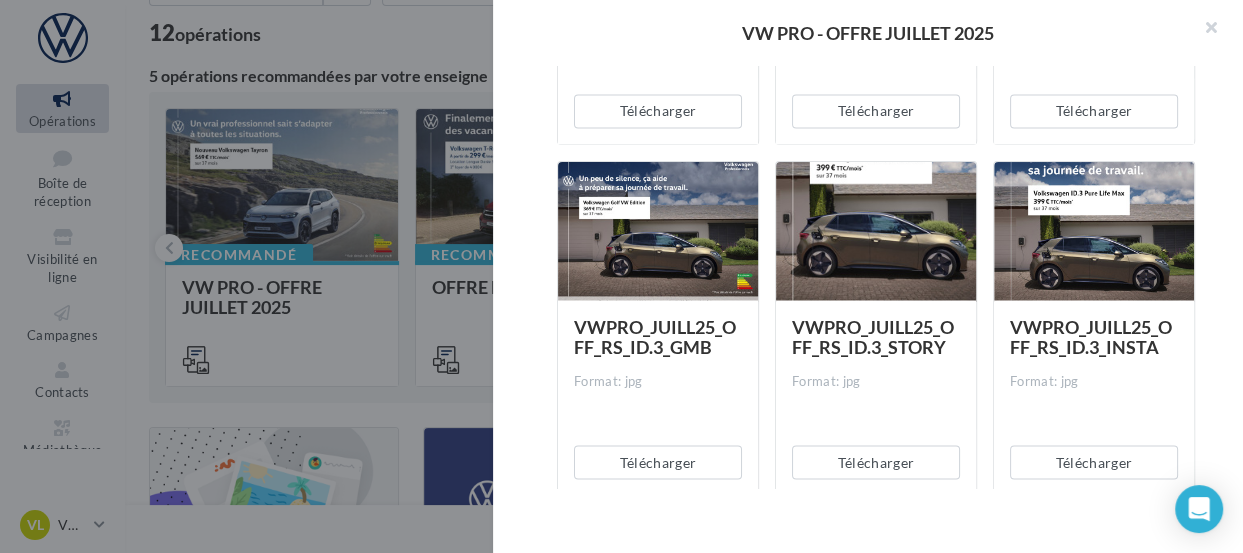 click on "Description
Non renseignée
VW Pro
Offre du mois
Document
Documents liés à la campagne
Prévisualisation
72 documents disponibles
VWPRO_JUILL25_OFF_Email_ID.5
Format: zip
Télécharger
VWPRO_JUILL25_OFF_Email_ID.7
Format: zip
Télécharger
VWPRO_JUILL25_OFF_Email_ID.3
Format: zip
Télécharger
VWPRO_JUILL25_OFF_Email_ID.4
Format: zip
Télécharger" at bounding box center (876, 277) 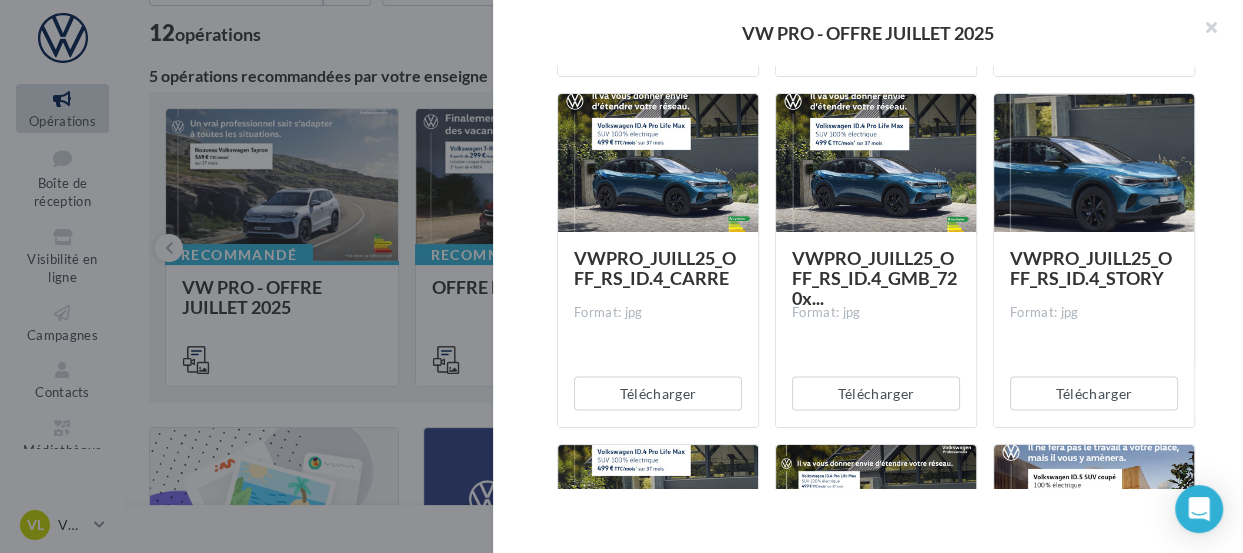 scroll, scrollTop: 6990, scrollLeft: 0, axis: vertical 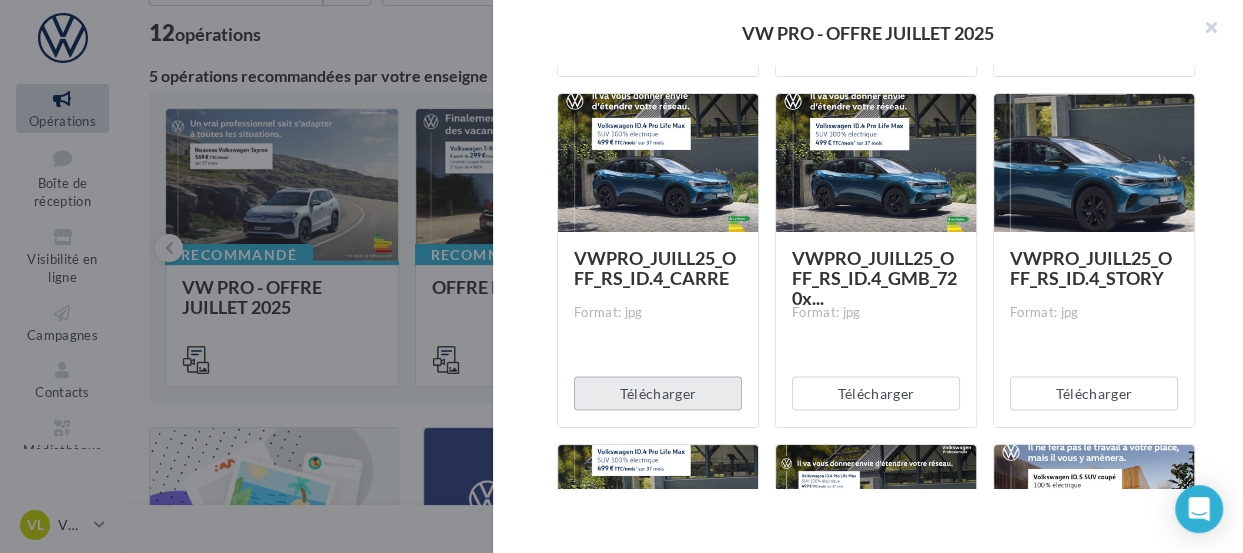 click on "Télécharger" at bounding box center (658, 394) 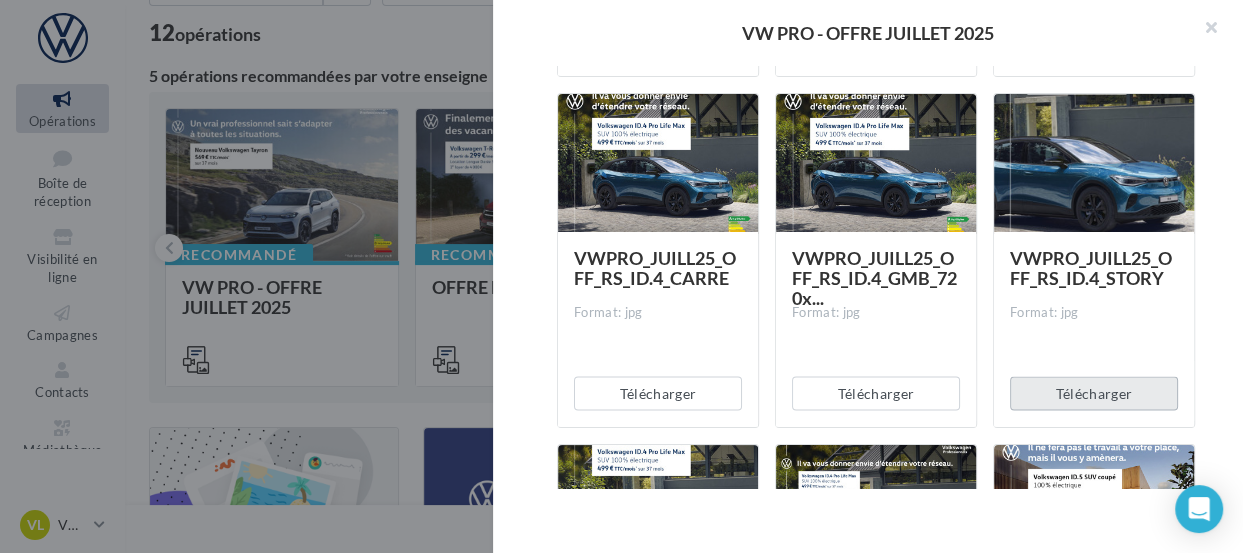 click on "Télécharger" at bounding box center [1094, 394] 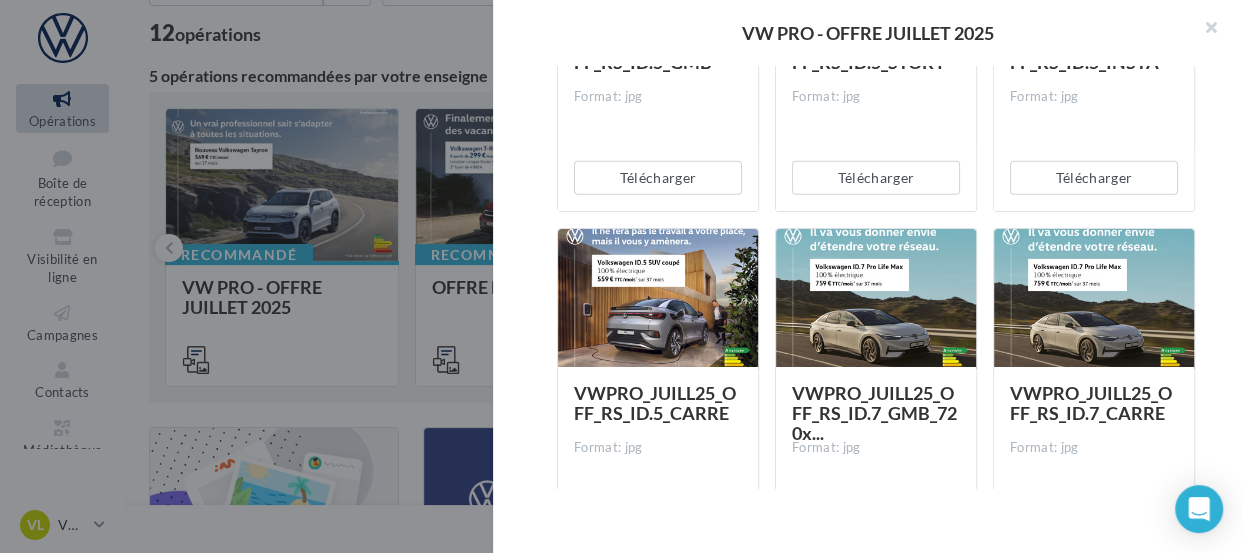 scroll, scrollTop: 7909, scrollLeft: 0, axis: vertical 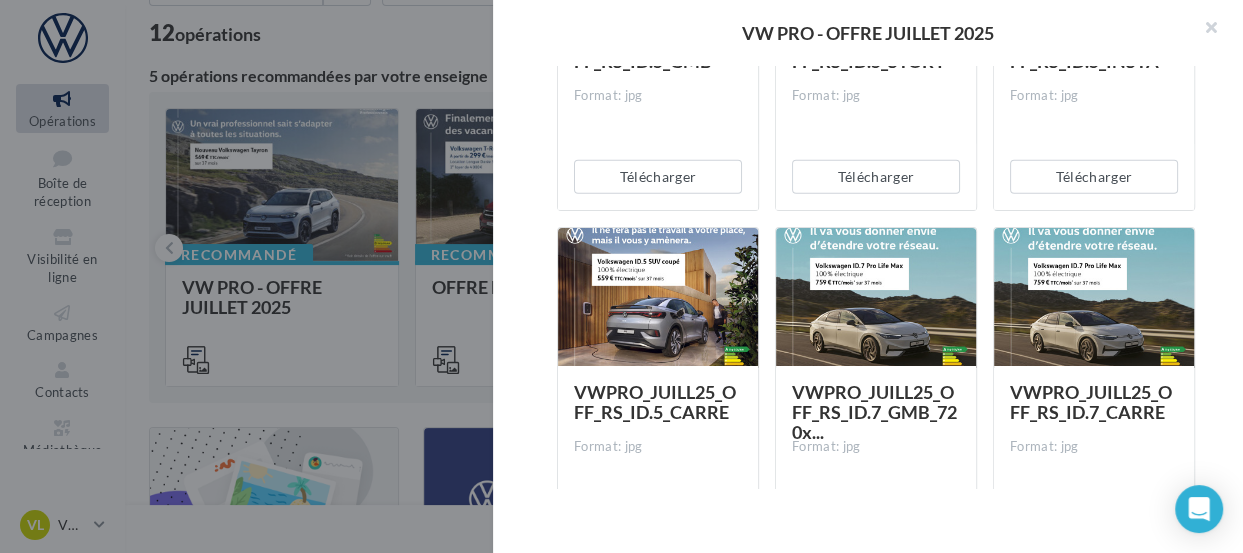 click on "Description
Non renseignée
VW Pro
Offre du mois
Document
Documents liés à la campagne
Prévisualisation
72 documents disponibles
VWPRO_JUILL25_OFF_Email_ID.5
Format: zip
Télécharger
VWPRO_JUILL25_OFF_Email_ID.7
Format: zip
Télécharger
VWPRO_JUILL25_OFF_Email_ID.3
Format: zip
Télécharger
VWPRO_JUILL25_OFF_Email_ID.4
Format: zip
Télécharger" at bounding box center [876, 277] 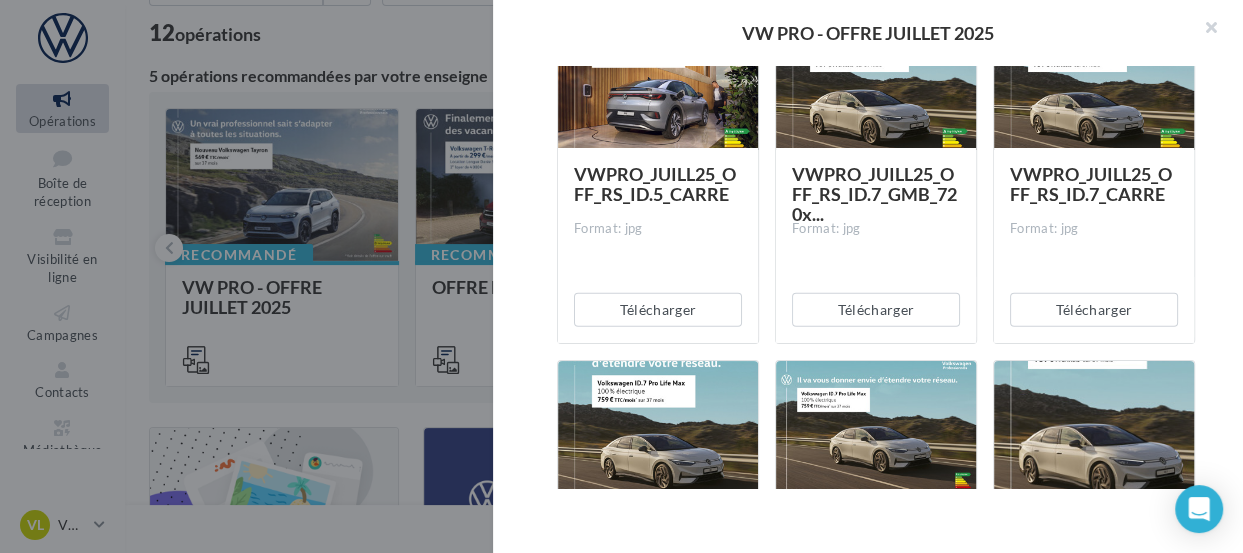 scroll, scrollTop: 8137, scrollLeft: 0, axis: vertical 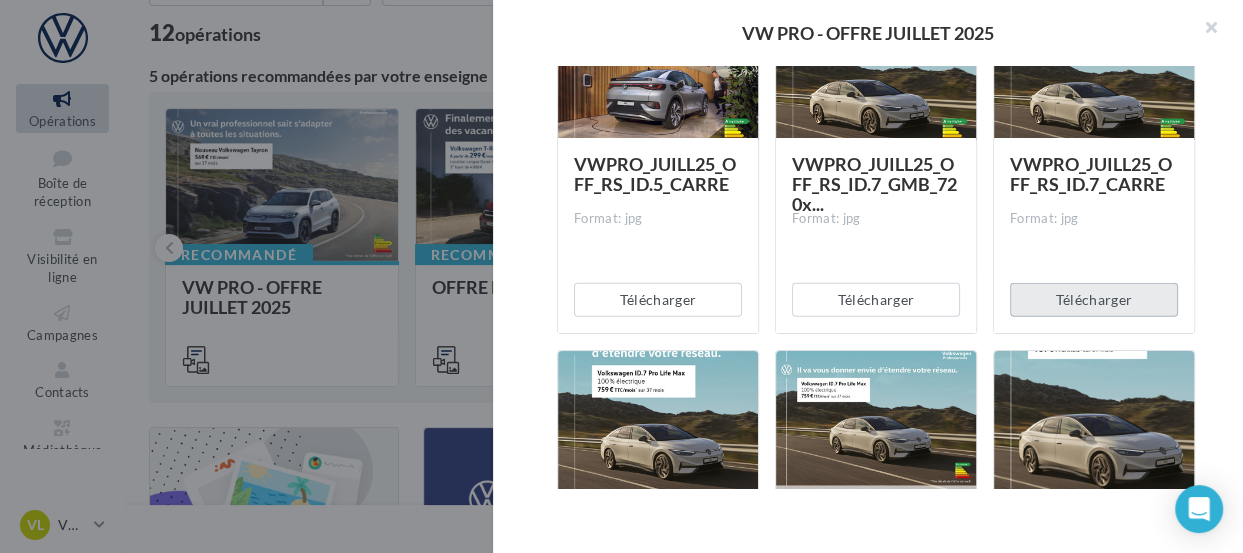 click on "Télécharger" at bounding box center (1094, 300) 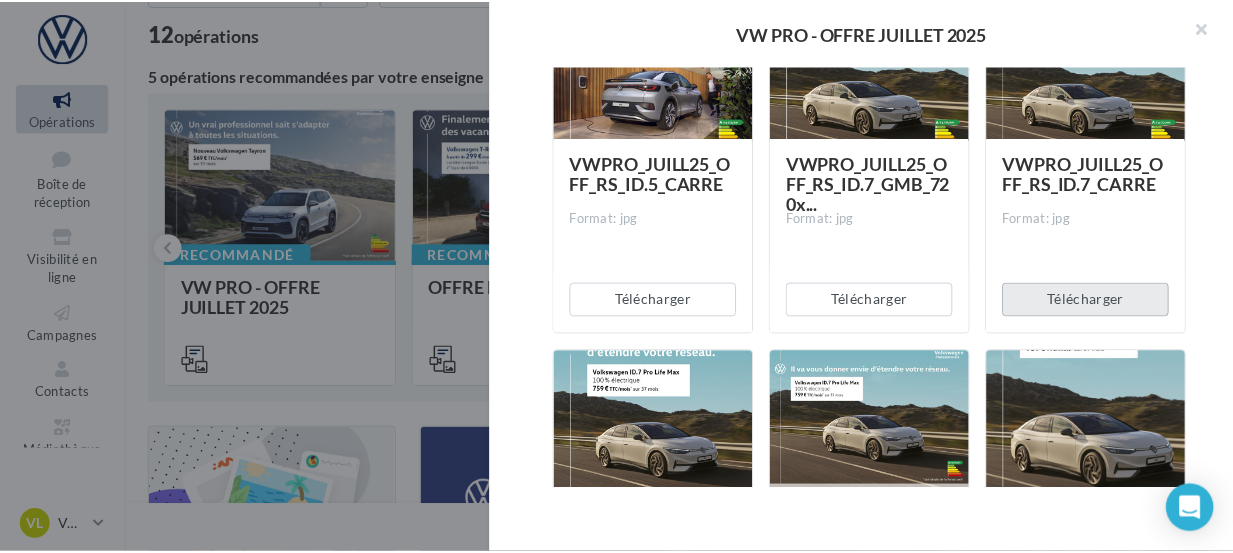 scroll, scrollTop: 8363, scrollLeft: 0, axis: vertical 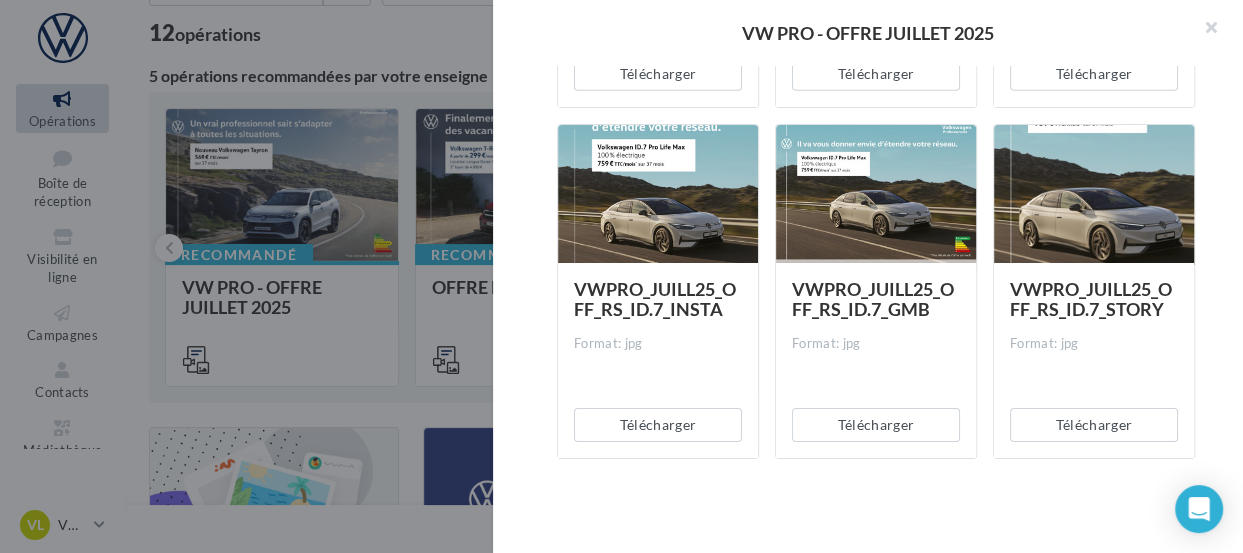 click on "Description
Non renseignée
VW Pro
Offre du mois
Document
Documents liés à la campagne
Prévisualisation
72 documents disponibles
VWPRO_JUILL25_OFF_Email_ID.5
Format: zip
Télécharger
VWPRO_JUILL25_OFF_Email_ID.7
Format: zip
Télécharger
VWPRO_JUILL25_OFF_Email_ID.3
Format: zip
Télécharger
VWPRO_JUILL25_OFF_Email_ID.4
Format: zip
Télécharger" at bounding box center (876, 277) 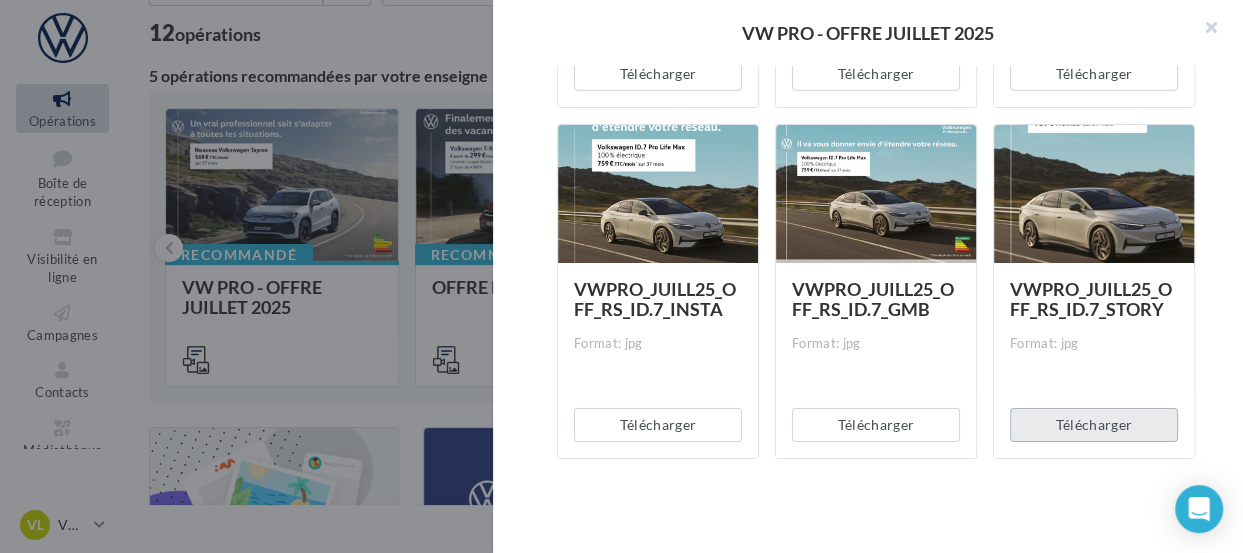 click on "Télécharger" at bounding box center (1094, 425) 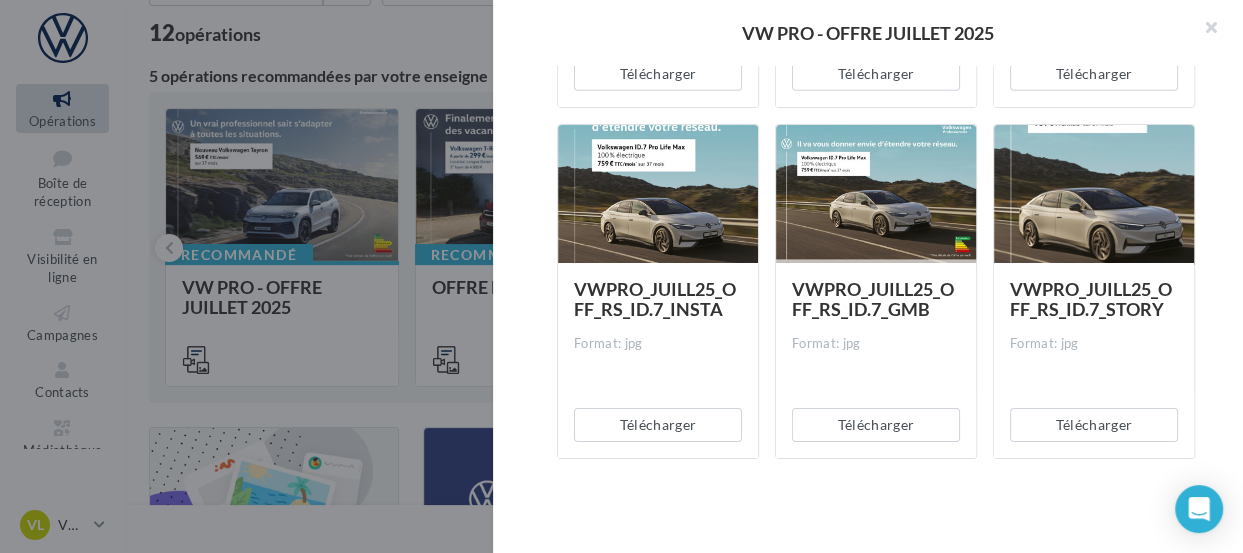 click on "Description
Non renseignée
VW Pro
Offre du mois
Document
Documents liés à la campagne
Prévisualisation
72 documents disponibles
VWPRO_JUILL25_OFF_Email_ID.5
Format: zip
Télécharger
VWPRO_JUILL25_OFF_Email_ID.7
Format: zip
Télécharger
VWPRO_JUILL25_OFF_Email_ID.3
Format: zip
Télécharger
VWPRO_JUILL25_OFF_Email_ID.4
Format: zip
Télécharger" at bounding box center [876, 277] 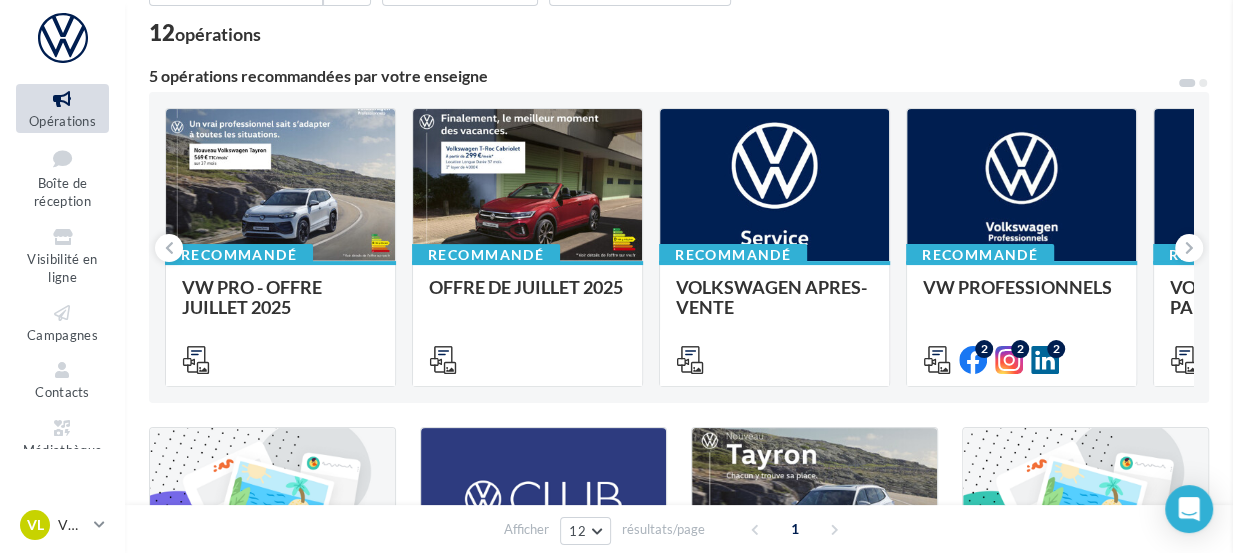 click on "VW PRO - OFFRE JUILLET 2025
Description
Non renseignée
VW Pro
Offre du mois
Document
Documents liés à la campagne
Prévisualisation
72 documents disponibles
VWPRO_JUILL25_OFF_Email_ID.5
Format: zip
Télécharger
VWPRO_JUILL25_OFF_Email_ID.7
Format: zip
Télécharger
VWPRO_JUILL25_OFF_Email_ID.3
Format: zip
Télécharger
VWPRO_JUILL25_OFF_Email_ID.4
Format: zip" at bounding box center [679, 1111] 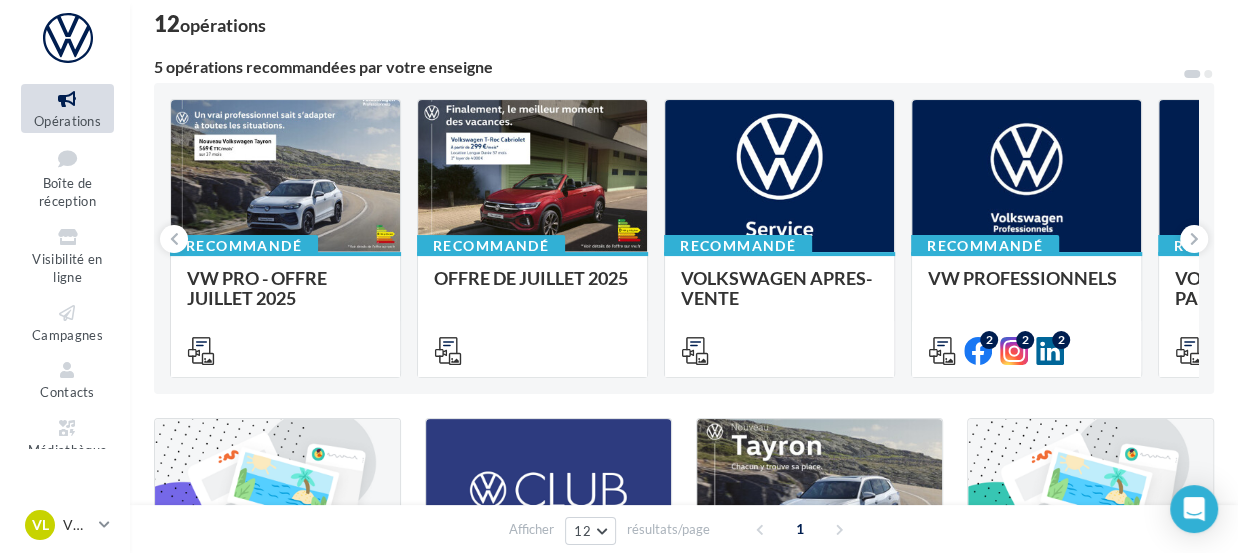 scroll, scrollTop: 130, scrollLeft: 0, axis: vertical 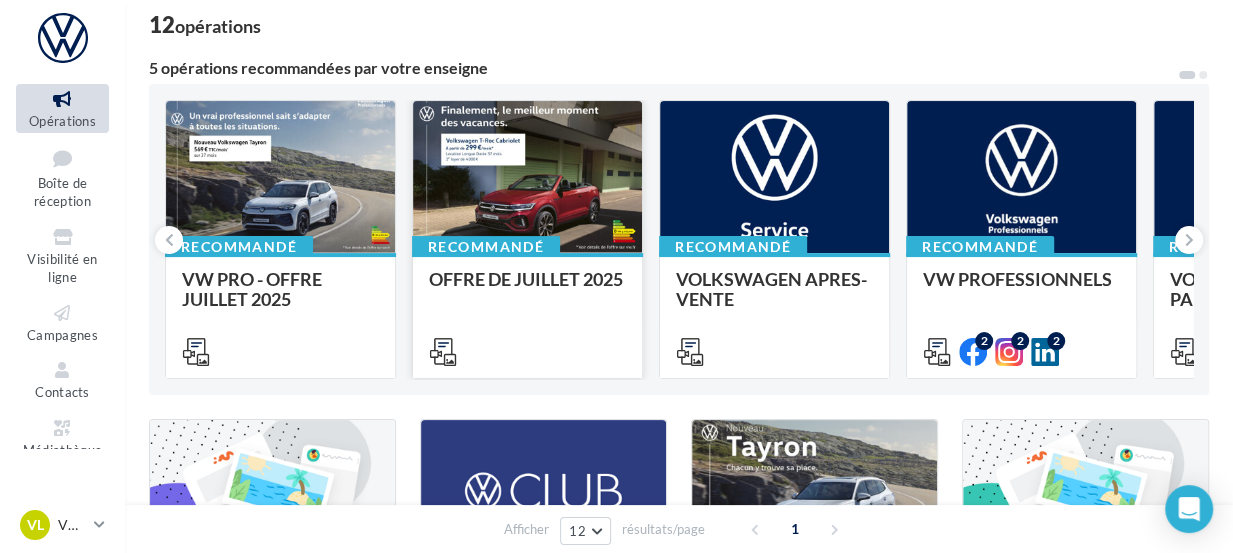 click at bounding box center (527, 178) 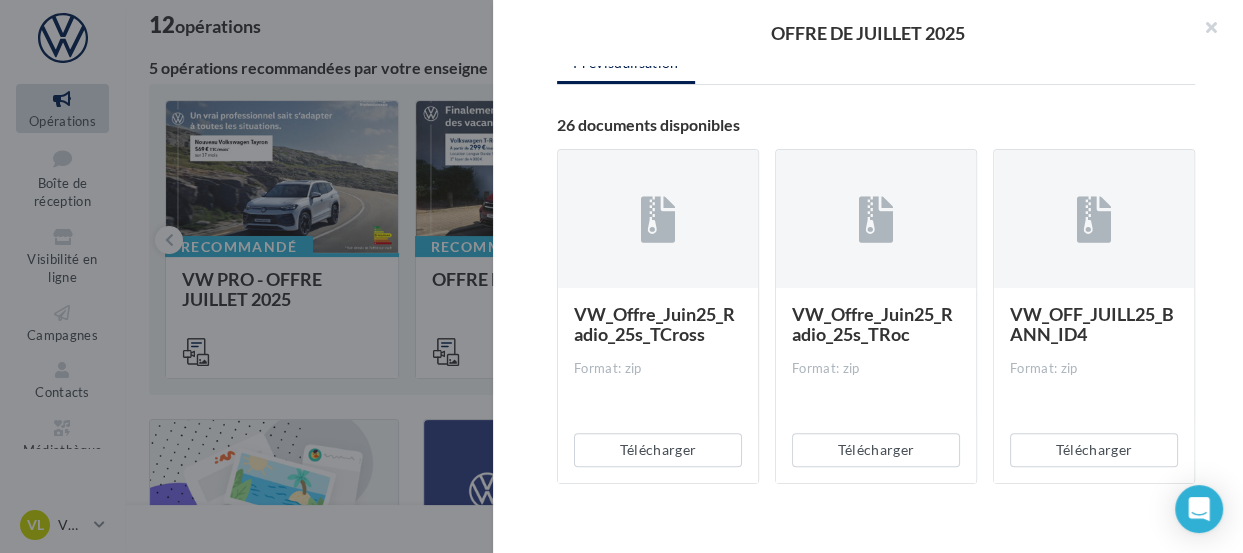 scroll, scrollTop: 260, scrollLeft: 0, axis: vertical 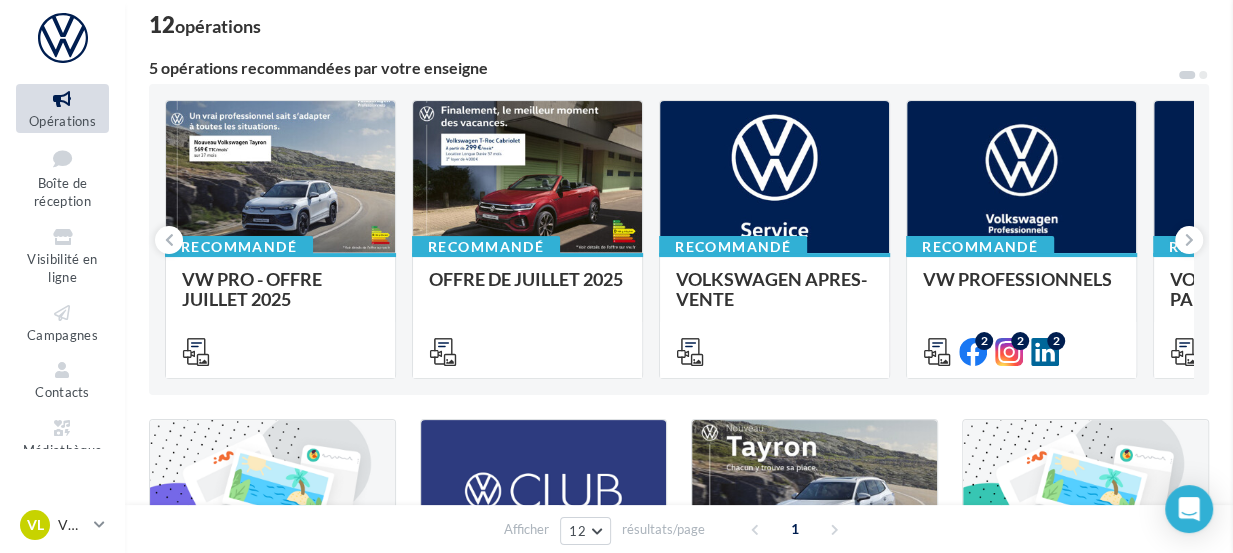click on "OFFRE DE JUILLET 2025
Description
Non renseignée
VN
Offre du mois
Document
Documents liés à la campagne
Prévisualisation
26 documents disponibles
VW_Offre_Juin25_Radio_25s_TCross
Format: zip
Télécharger
VW_Offre_Juin25_Radio_25s_TRoc
Format: zip
Télécharger
VW_OFF_JUILL25_BANN_ID4
Format: zip
Télécharger
VW_OFF_JUILL25_BANN_TCross
Format: zip" at bounding box center (679, 1103) 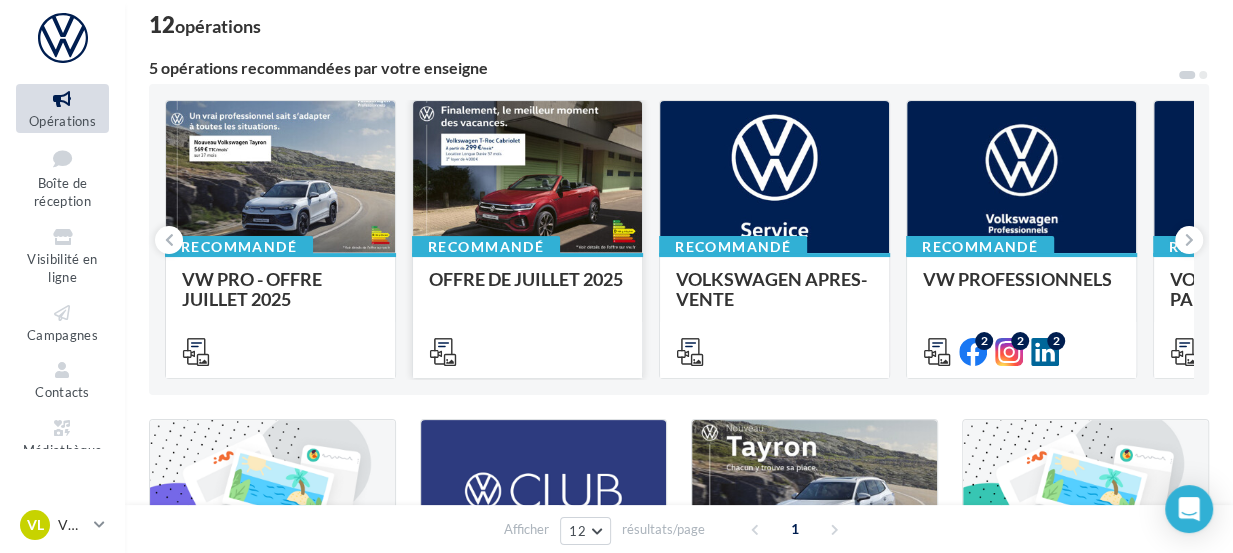 click on "OFFRE DE JUILLET 2025" at bounding box center [526, 279] 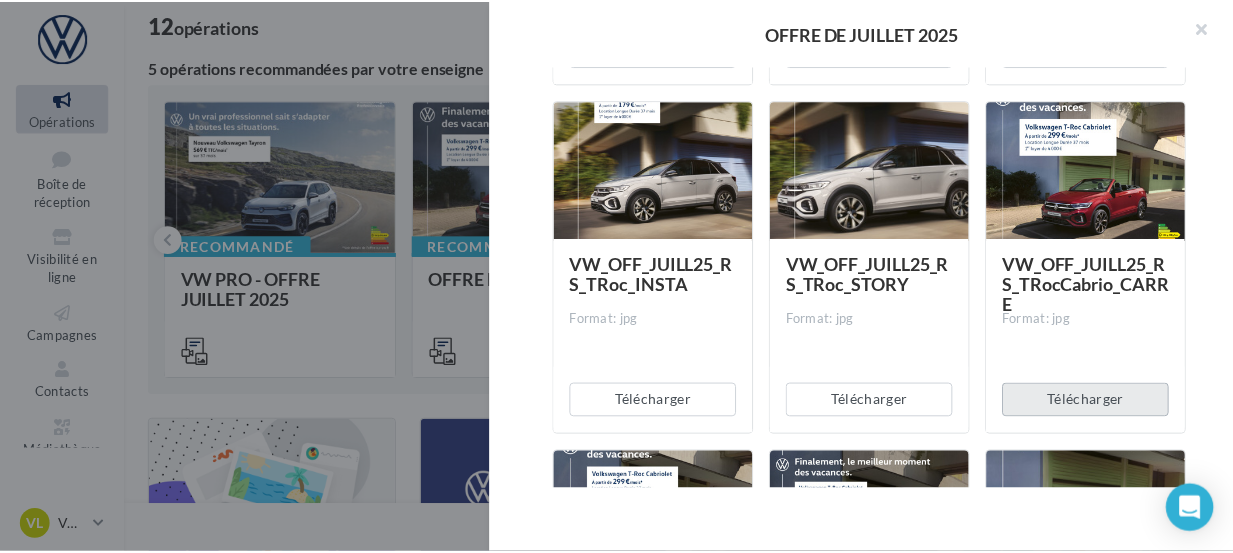 scroll, scrollTop: 2420, scrollLeft: 0, axis: vertical 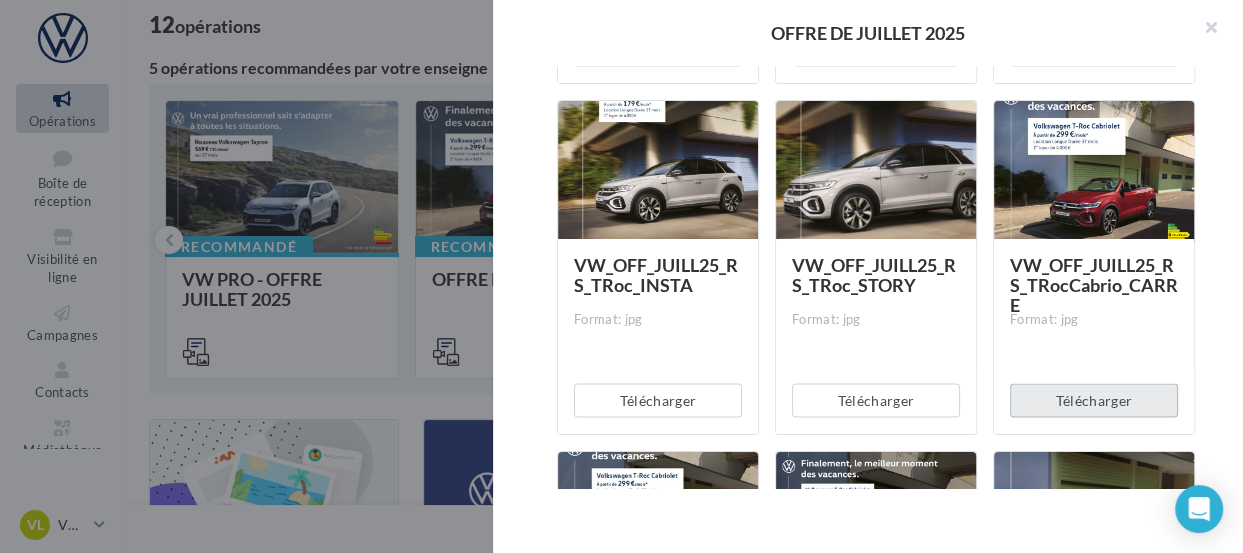 click on "Télécharger" at bounding box center (1094, 401) 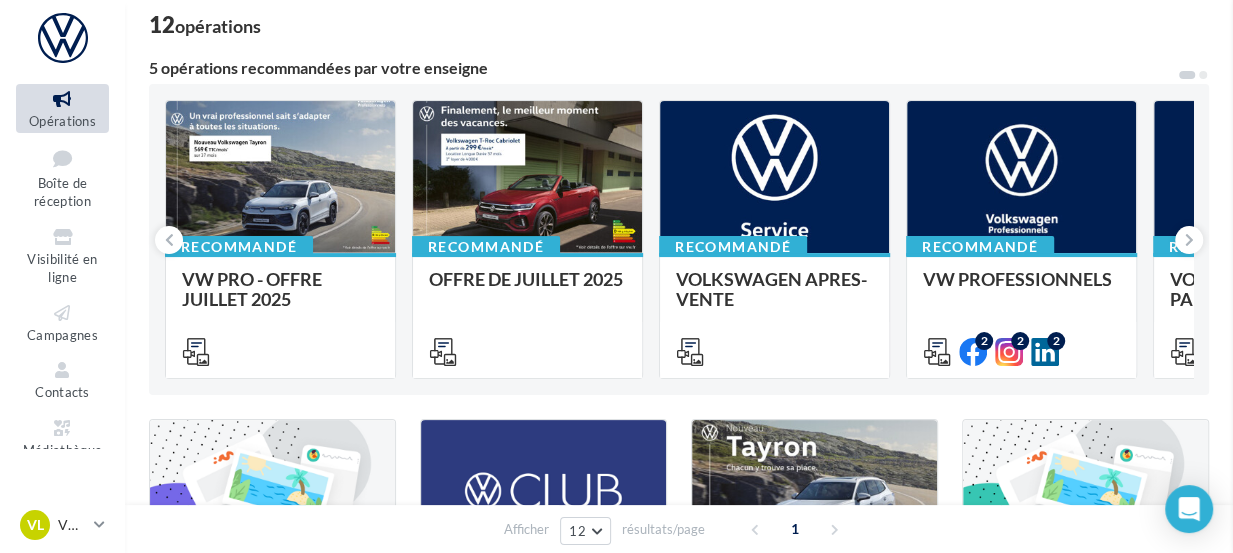 click on "OFFRE DE JUILLET 2025
Description
Non renseignée
VN
Offre du mois
Document
Documents liés à la campagne
Prévisualisation
26 documents disponibles
VW_Offre_Juin25_Radio_25s_TCross
Format: zip
Télécharger
VW_Offre_Juin25_Radio_25s_TRoc
Format: zip
Télécharger
VW_OFF_JUILL25_BANN_ID4
Format: zip
Télécharger
VW_OFF_JUILL25_BANN_TCross
Format: zip" at bounding box center (679, 1103) 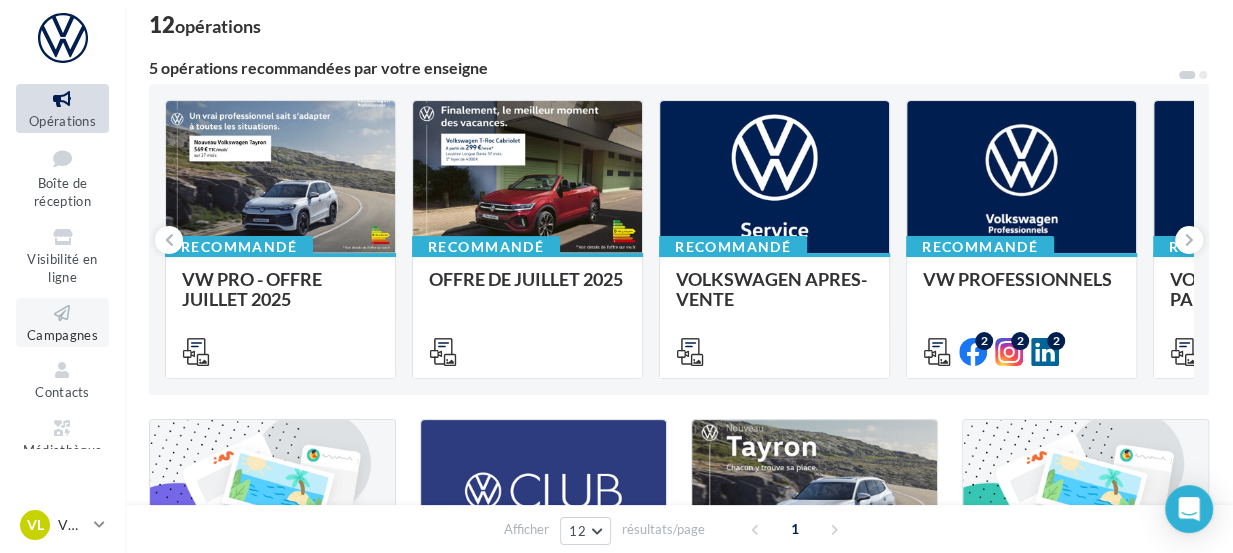click on "Campagnes" at bounding box center (62, 335) 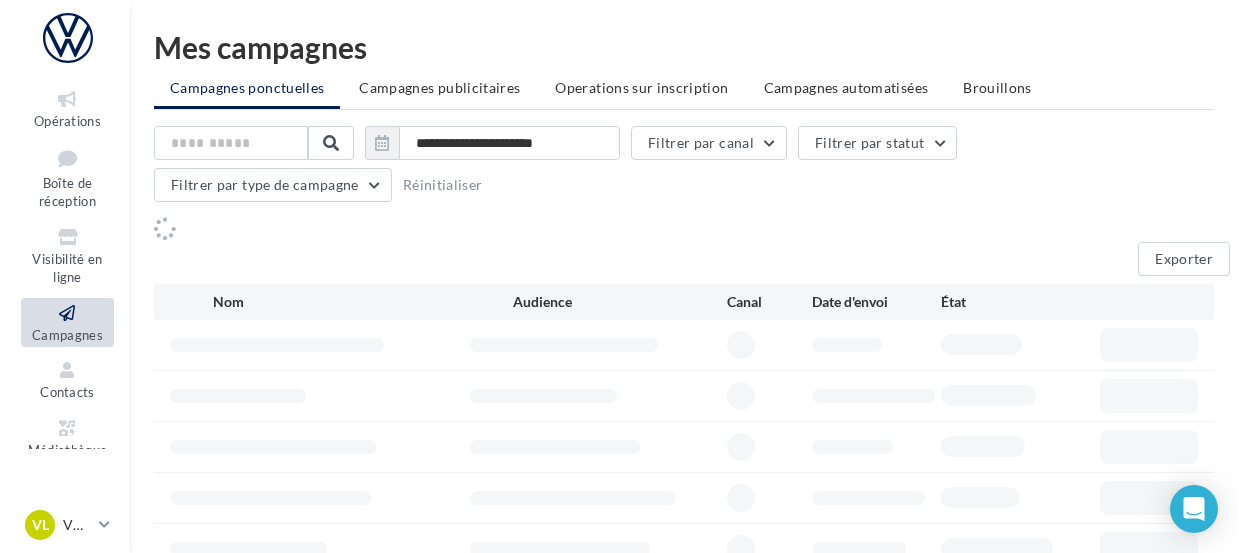 scroll, scrollTop: 0, scrollLeft: 0, axis: both 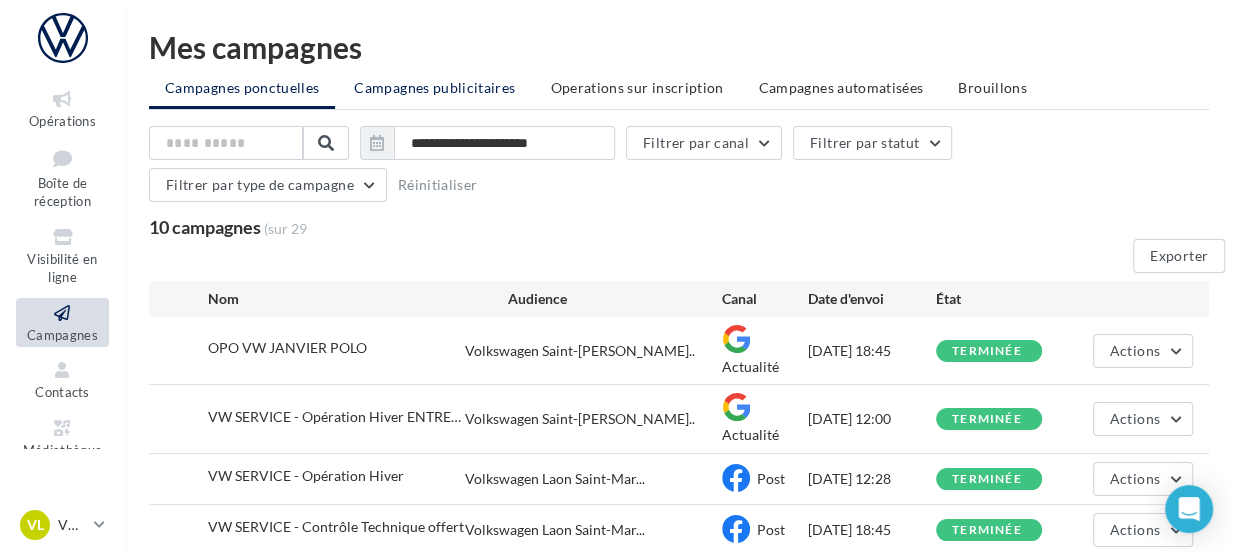 click on "Campagnes publicitaires" at bounding box center (434, 87) 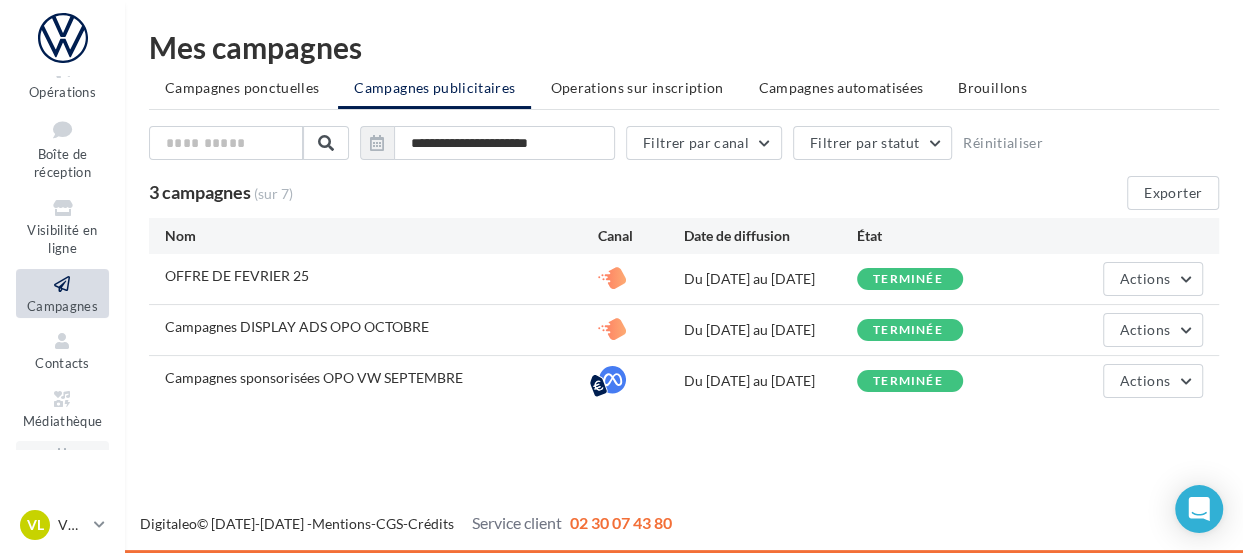 scroll, scrollTop: 0, scrollLeft: 0, axis: both 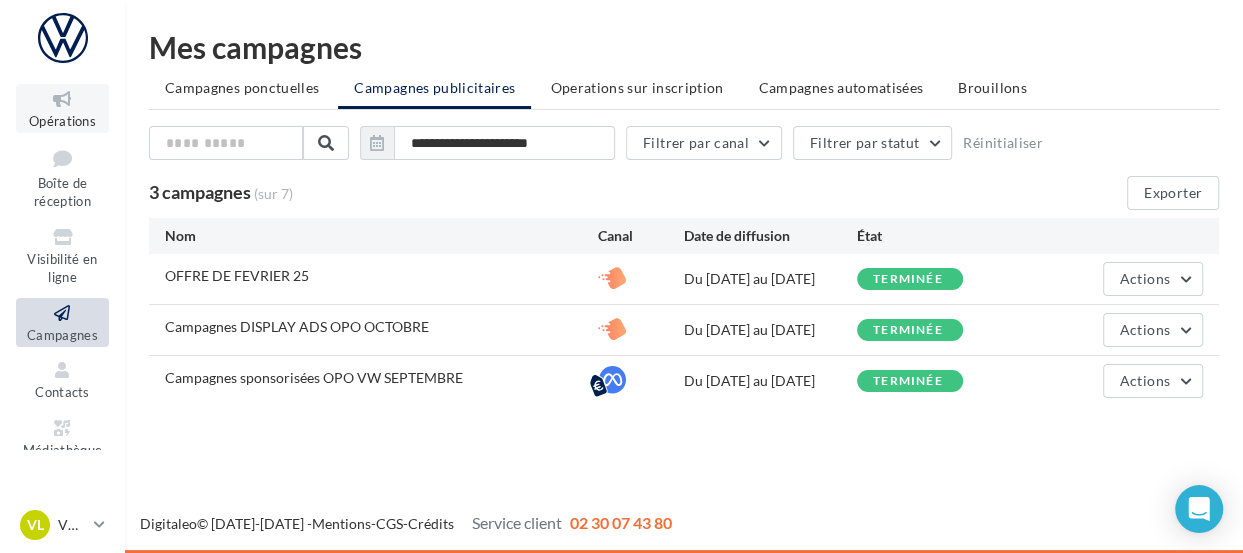 click on "Opérations" at bounding box center (62, 121) 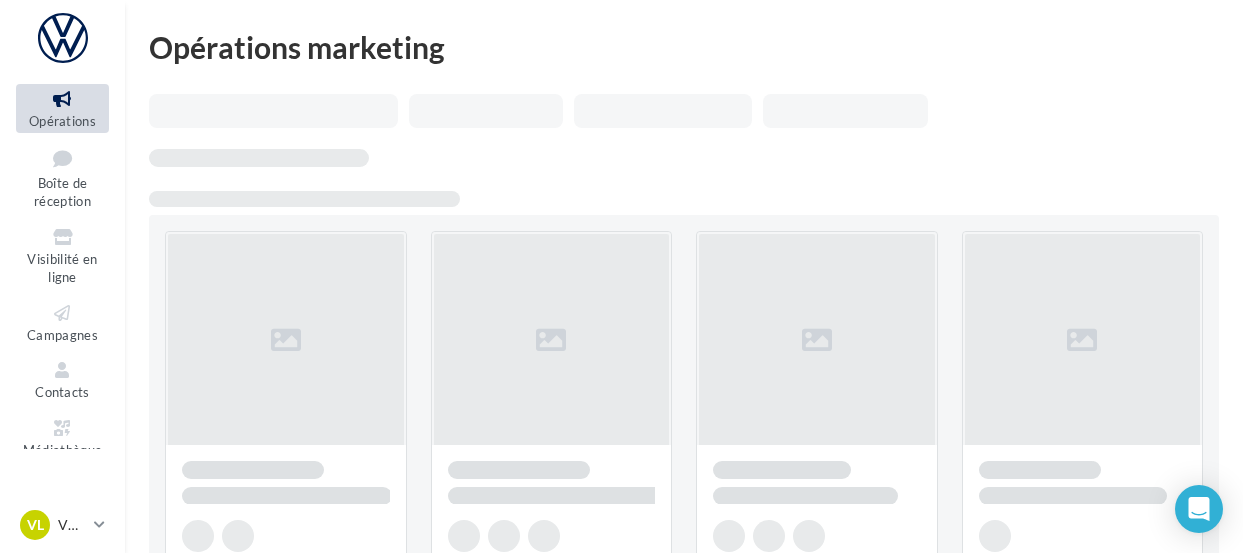 scroll, scrollTop: 0, scrollLeft: 0, axis: both 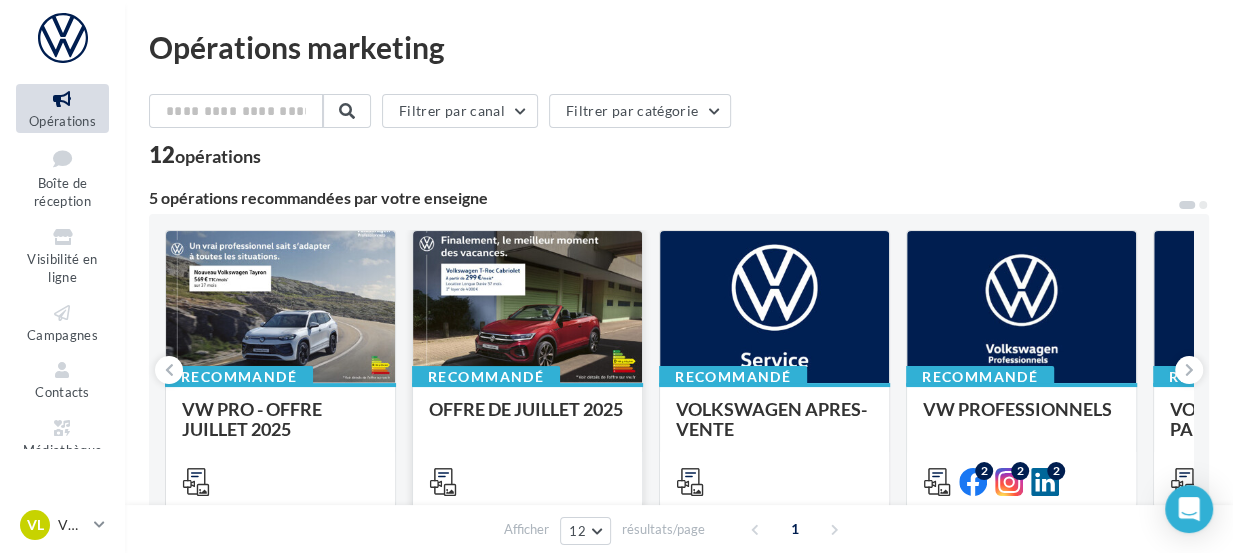 click at bounding box center [527, 308] 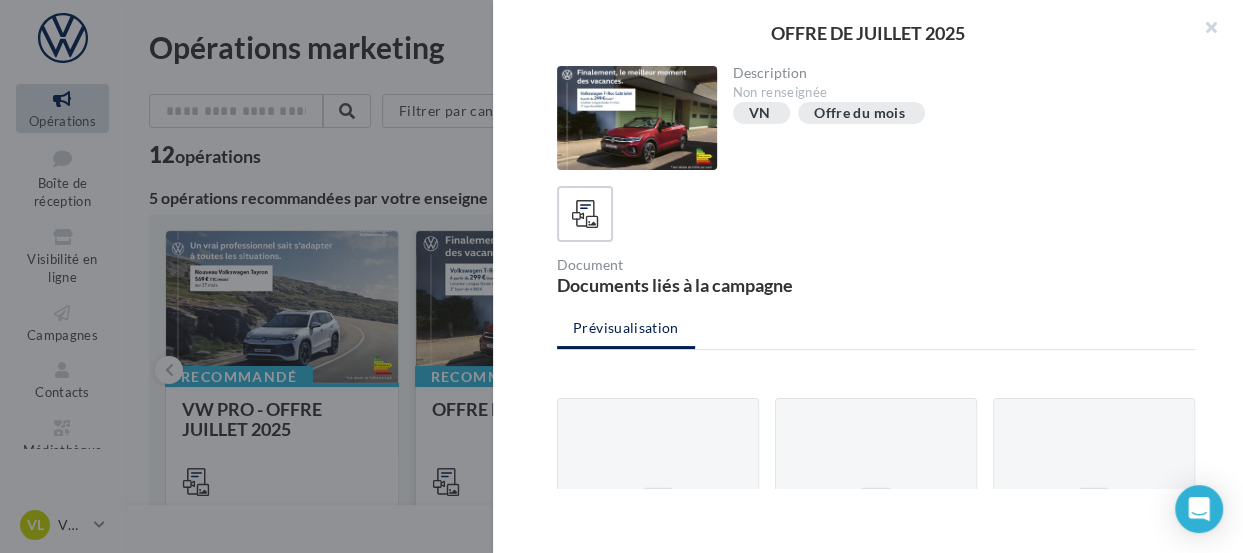 click on "OFFRE DE JUILLET 2025
Description
Non renseignée
VN
Offre du mois
Document
Documents liés à la campagne
Prévisualisation" at bounding box center (684, 1233) 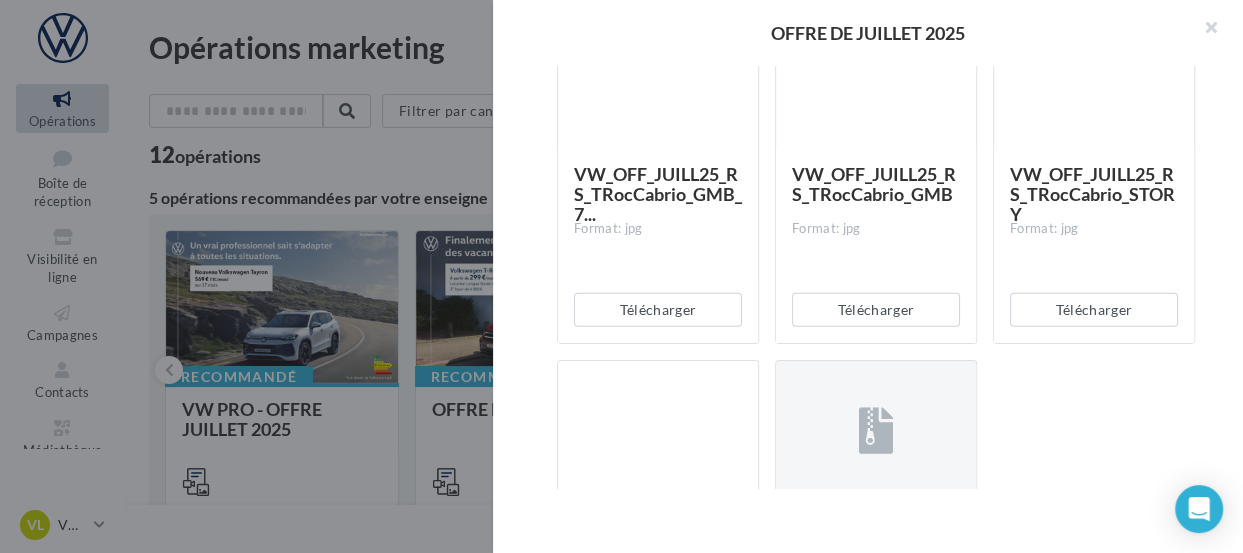 scroll, scrollTop: 3099, scrollLeft: 0, axis: vertical 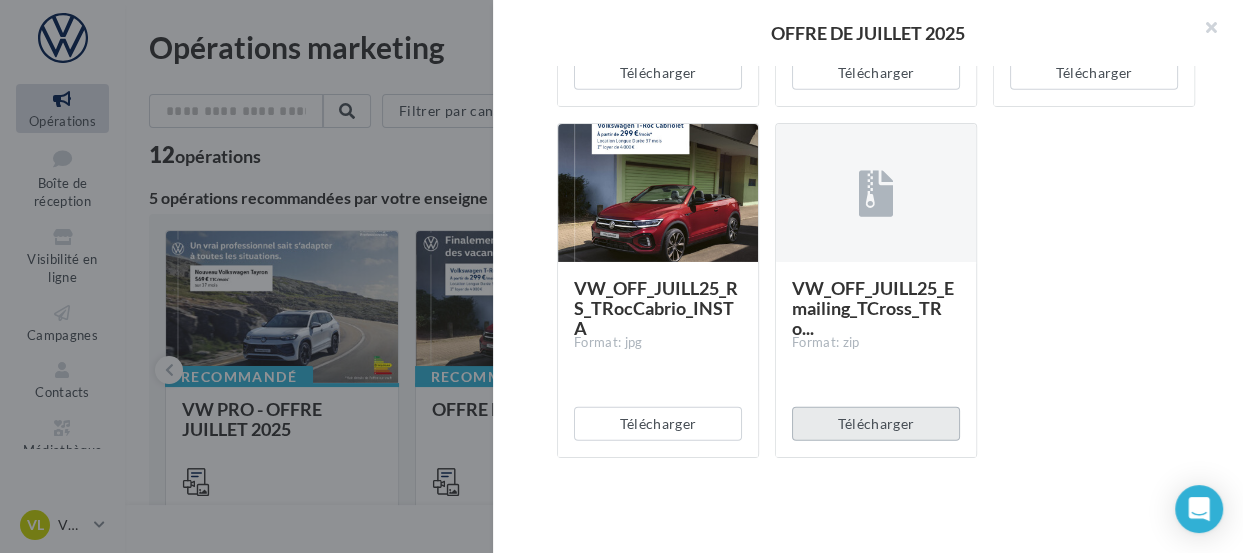 click on "Télécharger" at bounding box center (876, 424) 